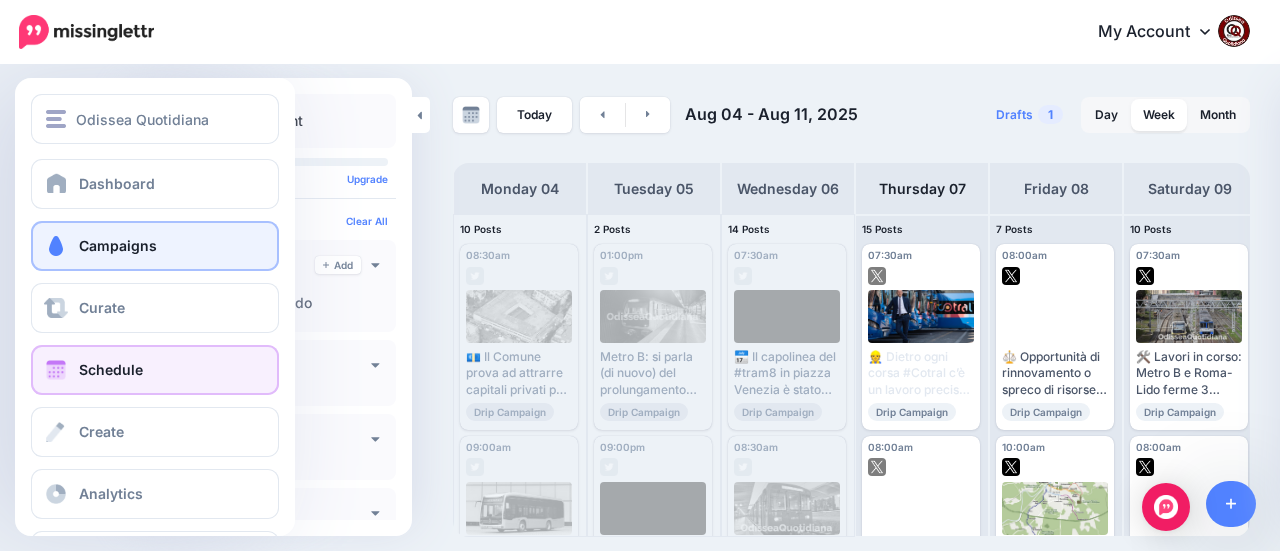 scroll, scrollTop: 0, scrollLeft: 0, axis: both 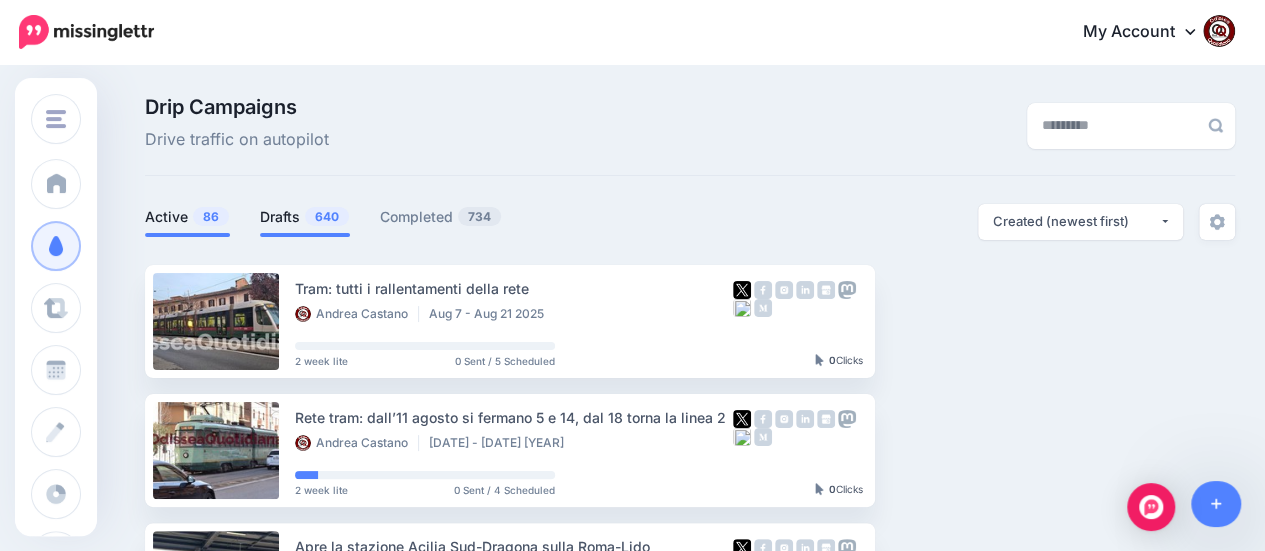 click on "Drafts  640" at bounding box center (305, 217) 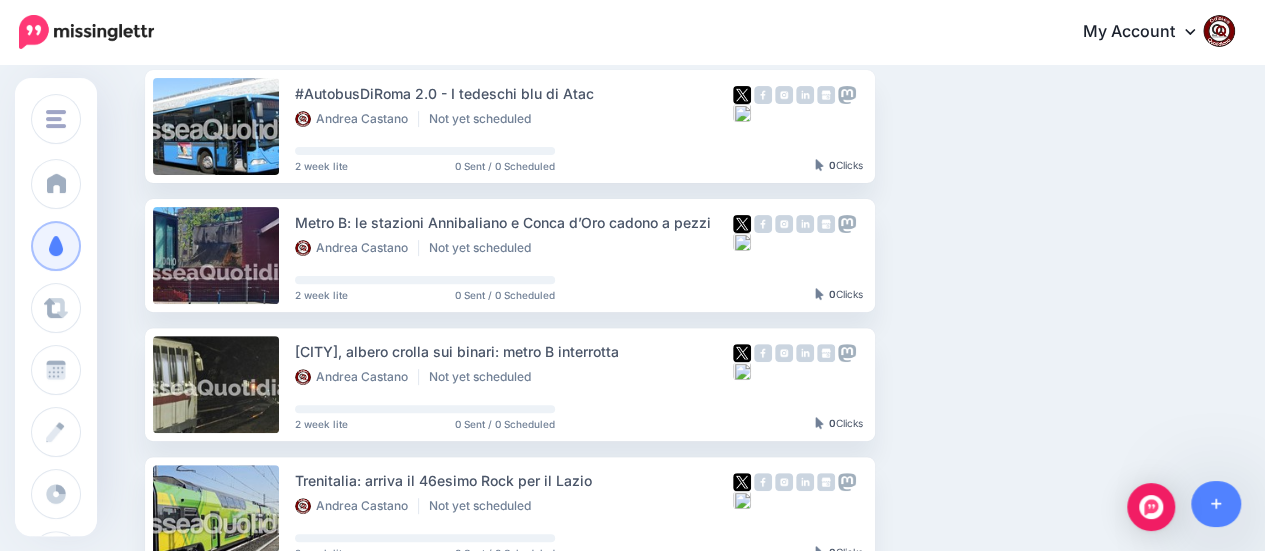 scroll, scrollTop: 200, scrollLeft: 0, axis: vertical 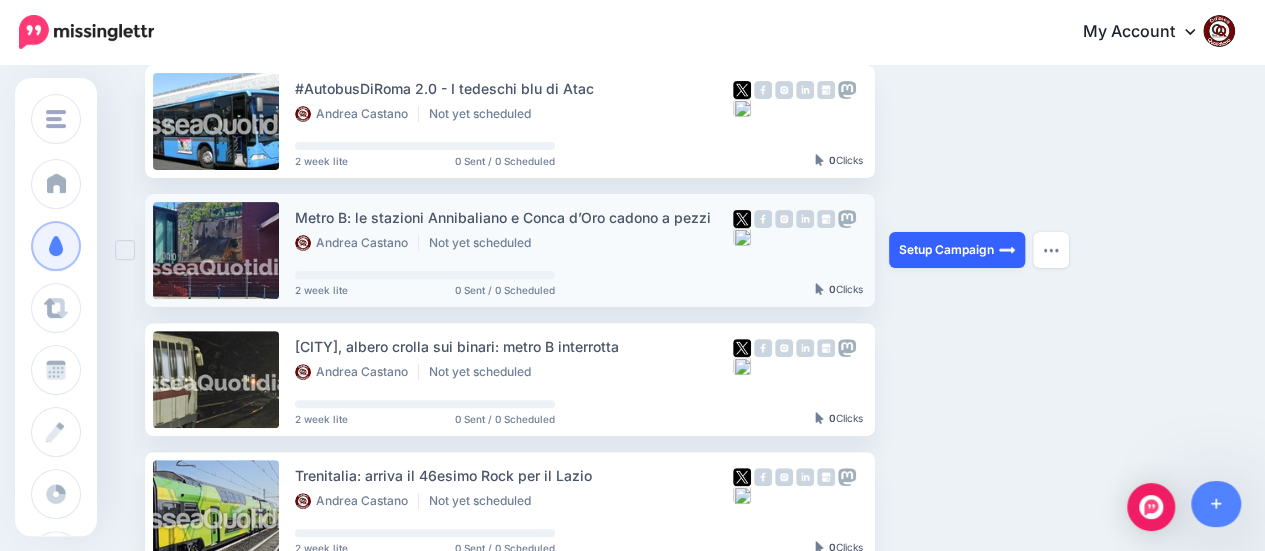 click on "Setup Campaign" at bounding box center (957, 250) 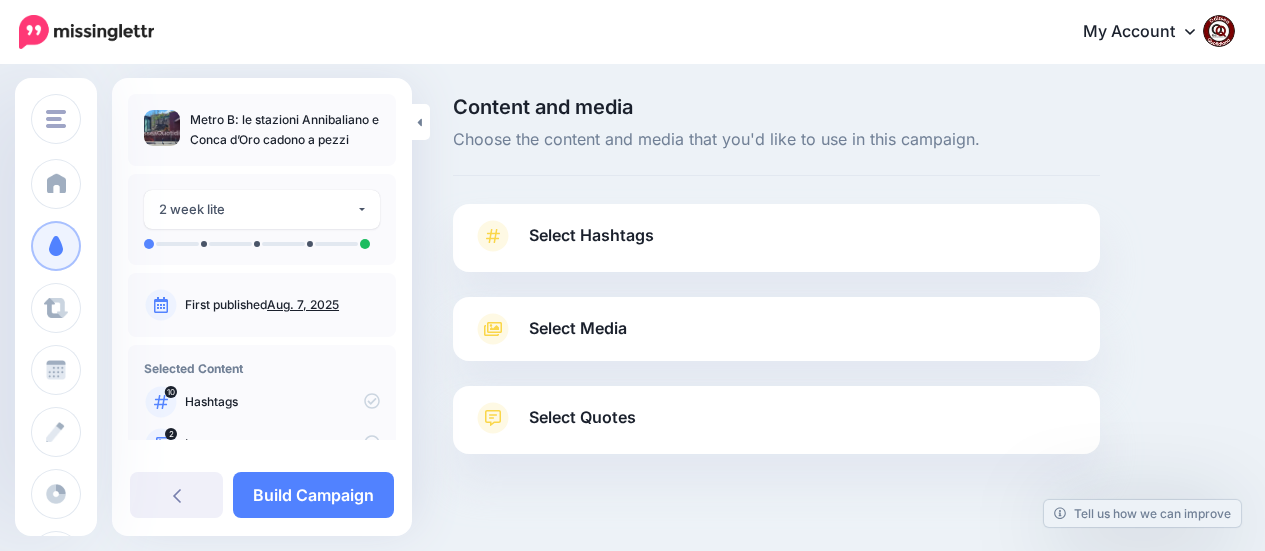 scroll, scrollTop: 0, scrollLeft: 0, axis: both 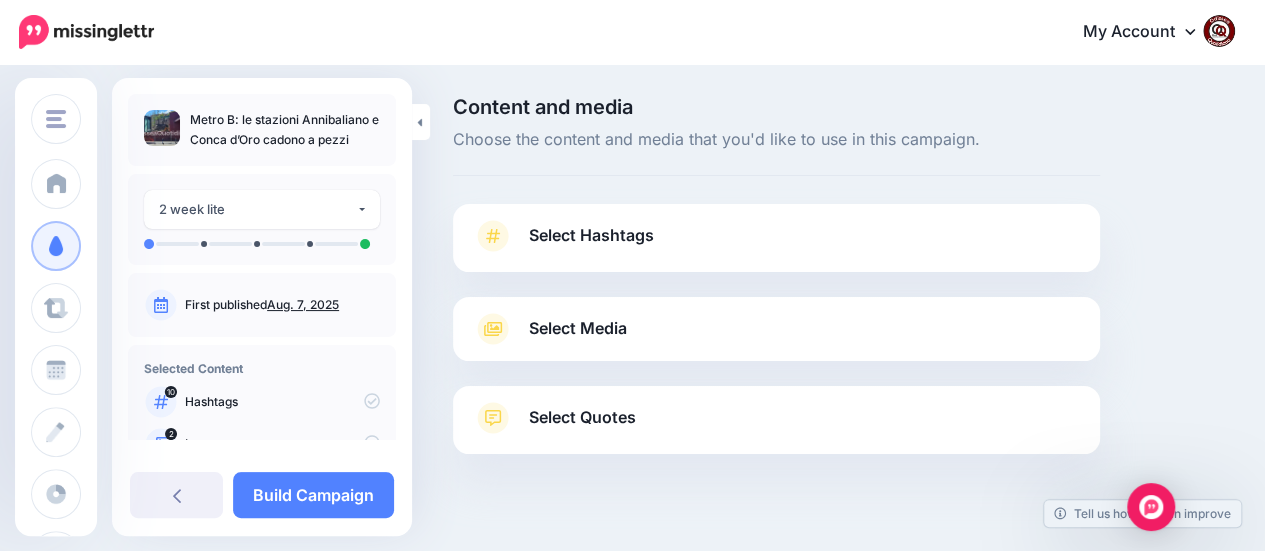 click on "Select Hashtags" at bounding box center [591, 235] 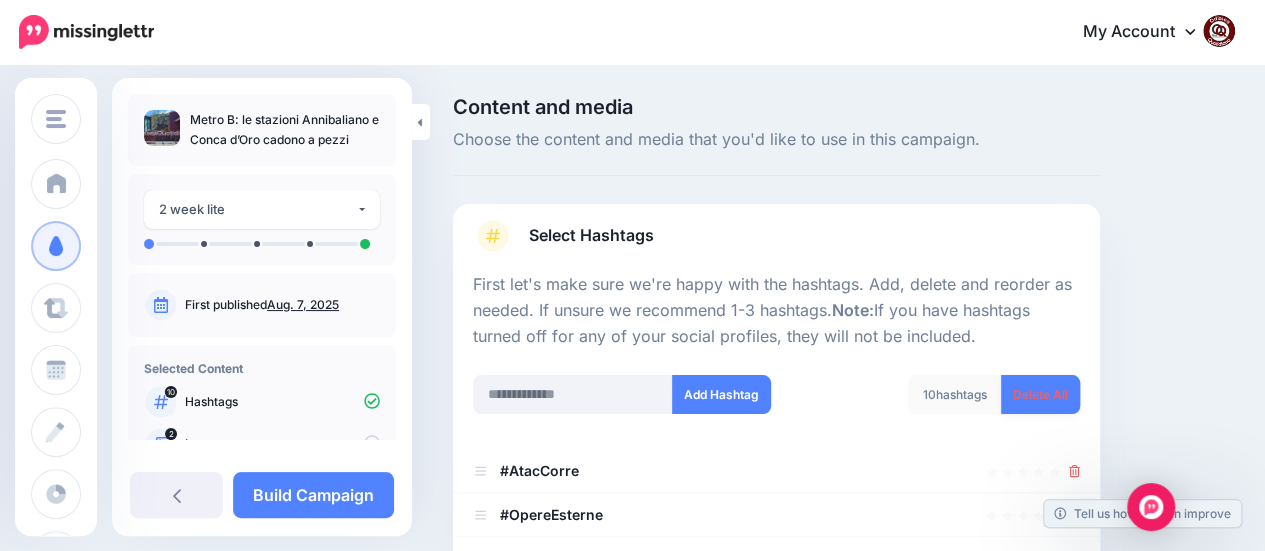 click on "Delete All" at bounding box center (1040, 394) 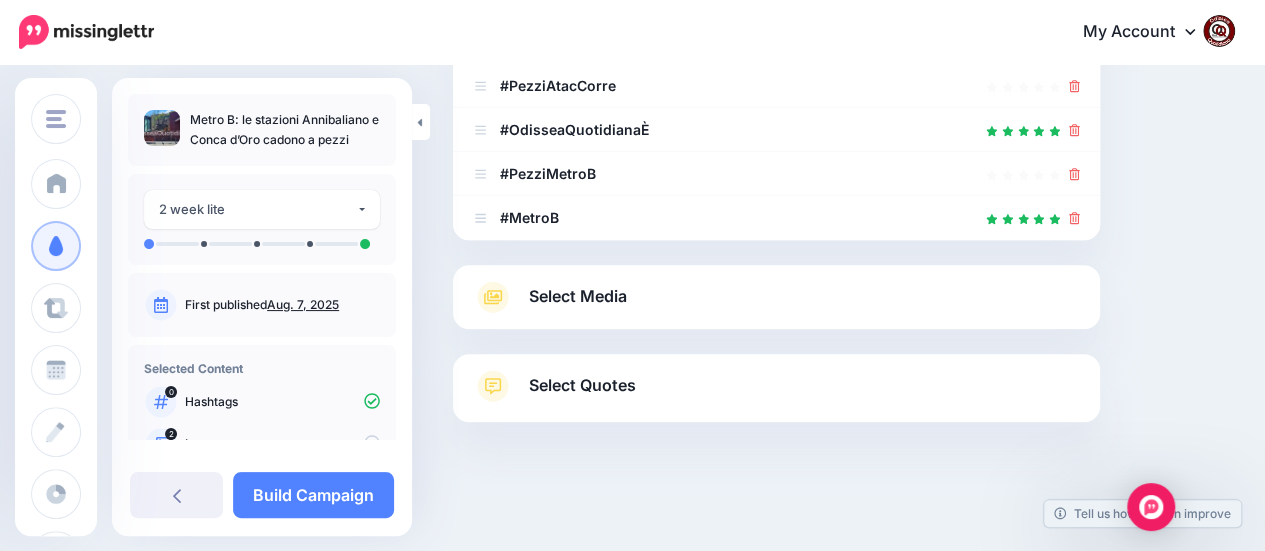 click on "Select Media" at bounding box center [578, 296] 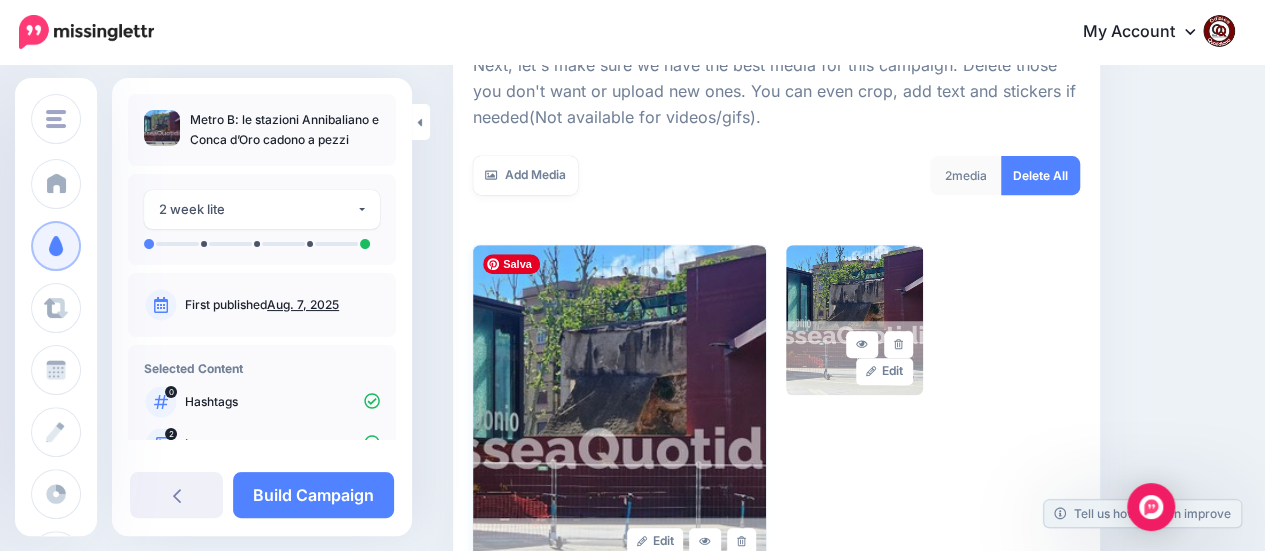 scroll, scrollTop: 554, scrollLeft: 0, axis: vertical 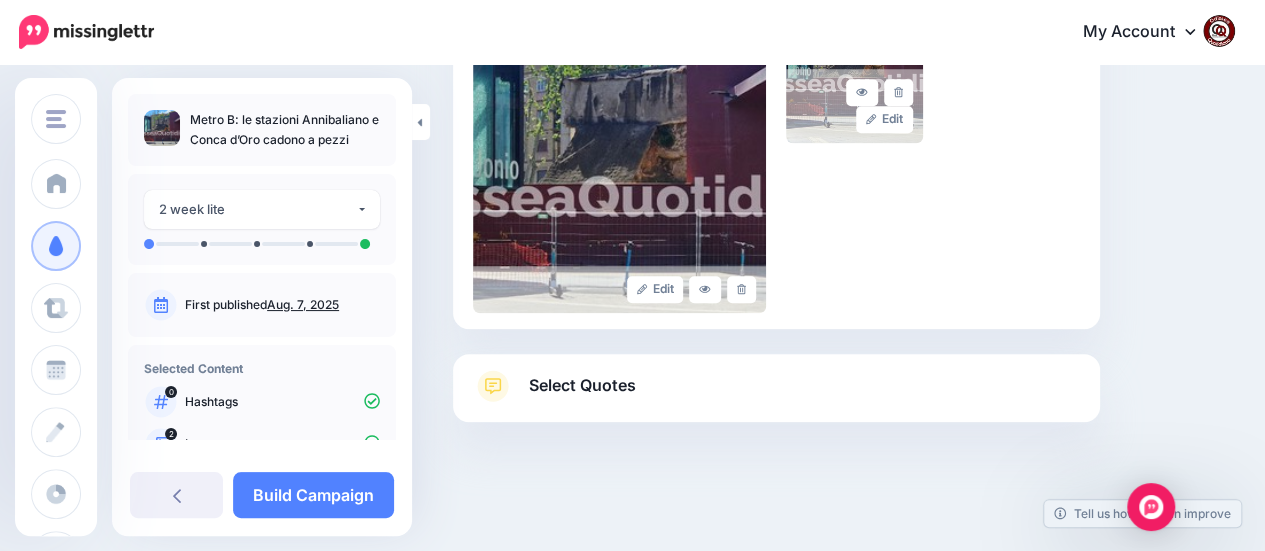 click on "Select Quotes" at bounding box center [582, 385] 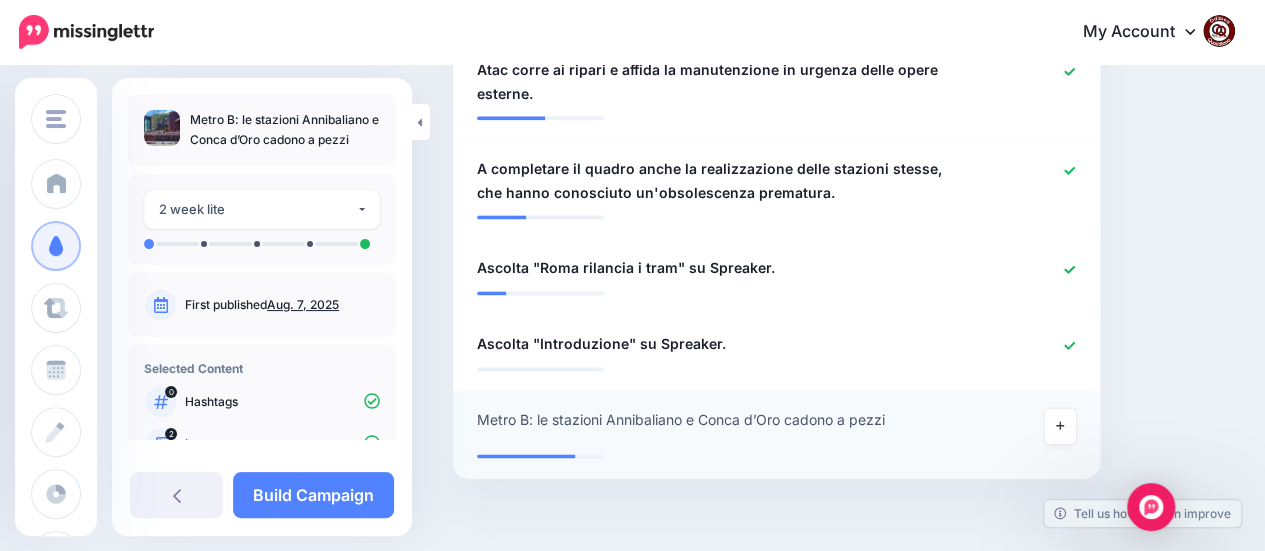 scroll, scrollTop: 1259, scrollLeft: 0, axis: vertical 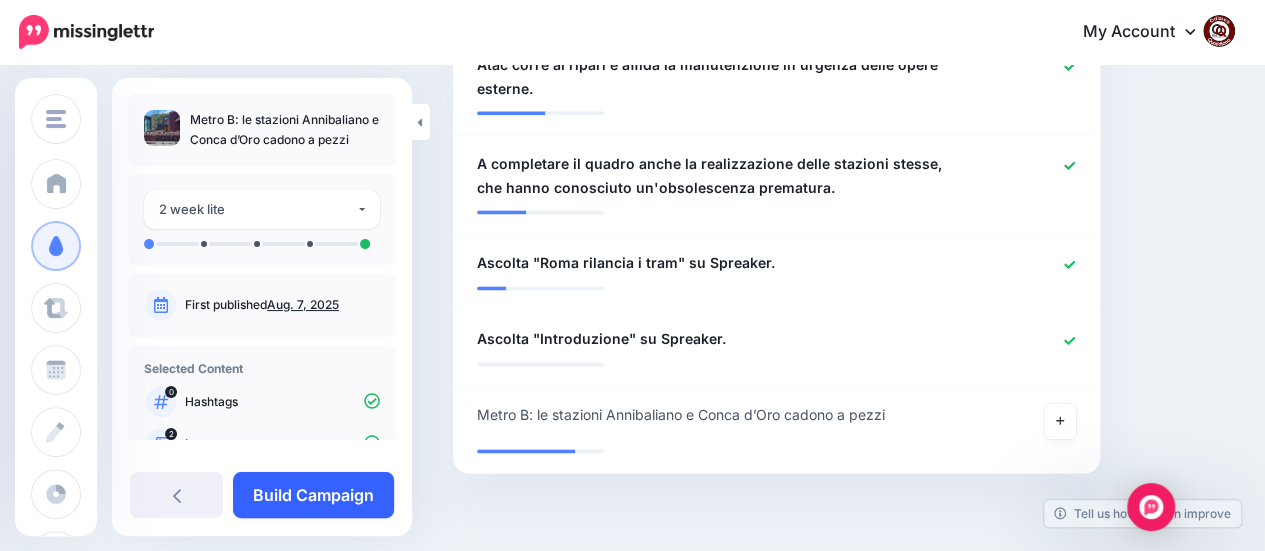 click on "Build Campaign" at bounding box center (313, 495) 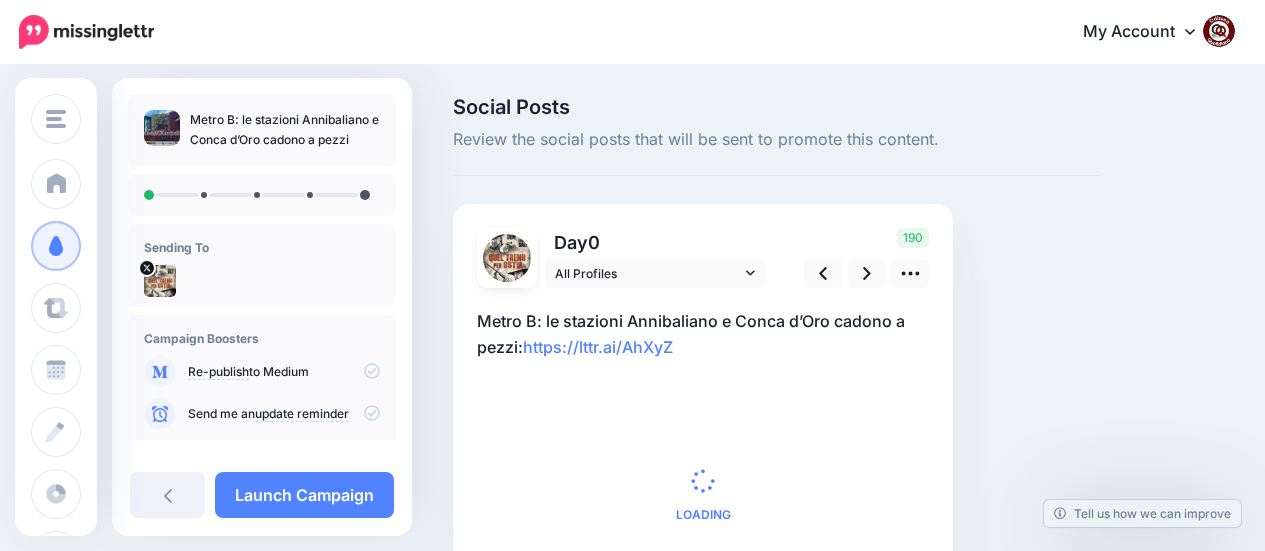 scroll, scrollTop: 0, scrollLeft: 0, axis: both 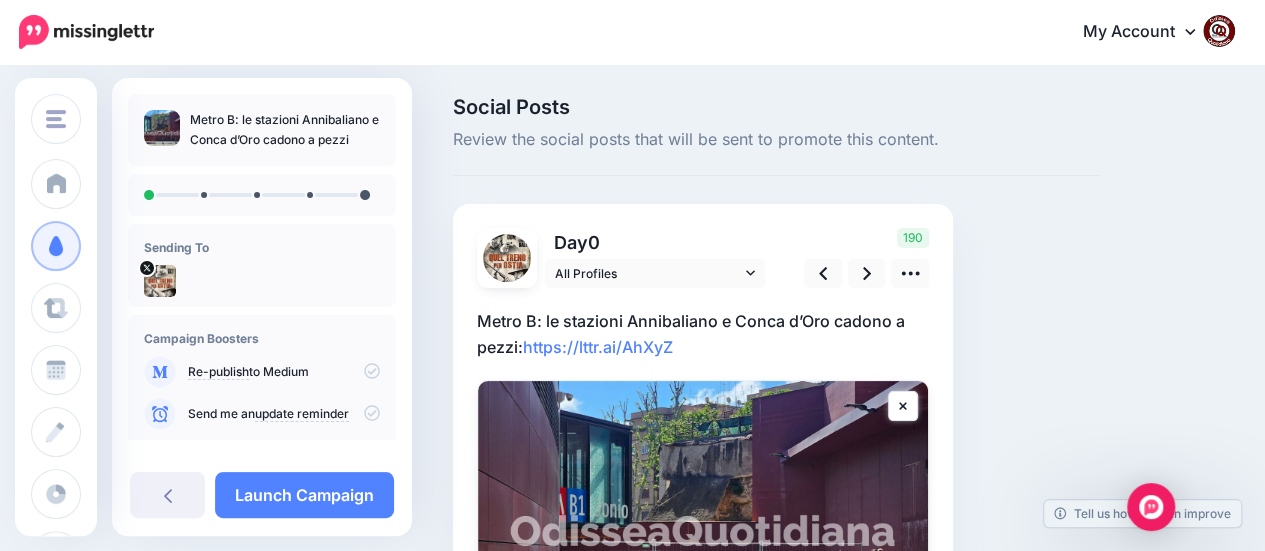 click on "Metro B: le stazioni Annibaliano e Conca d’Oro cadono a pezzi:  https://lttr.ai/AhXyZ" at bounding box center (703, 334) 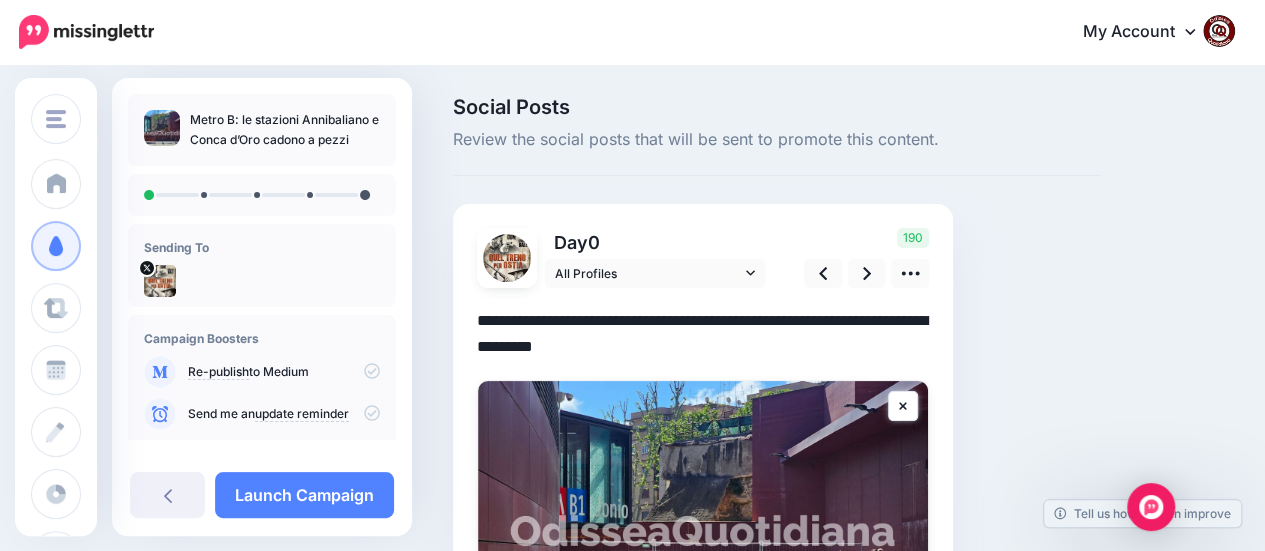scroll, scrollTop: 0, scrollLeft: 0, axis: both 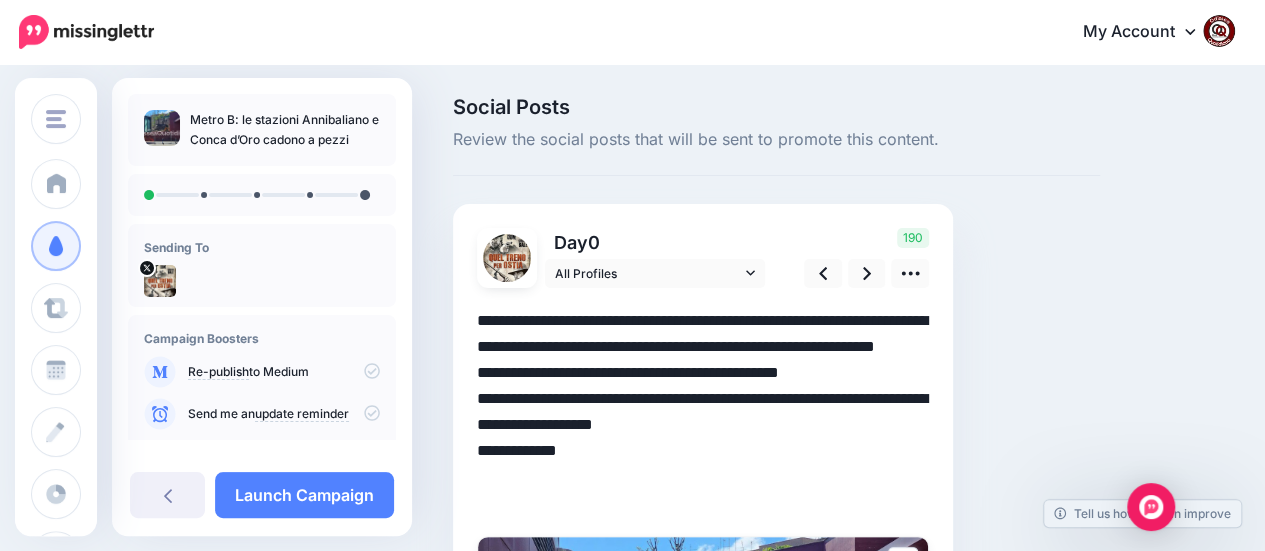 click on "**********" at bounding box center (703, 412) 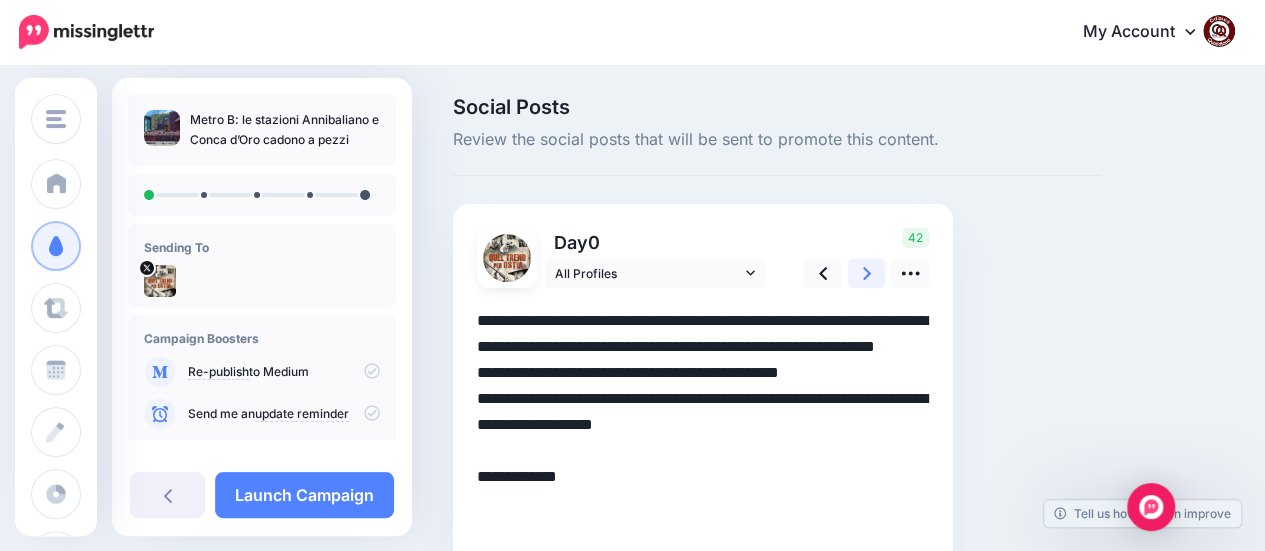 click 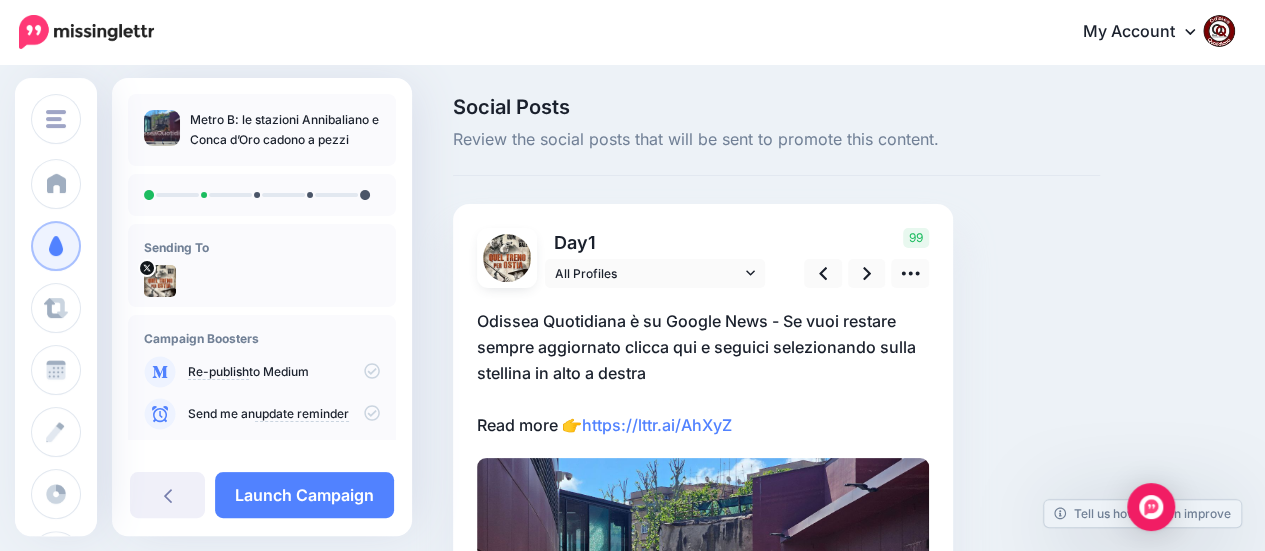 click on "Odissea Quotidiana è su Google News - Se vuoi restare sempre aggiornato clicca qui e seguici selezionando sulla stellina in alto a destra Read more 👉  https://lttr.ai/AhXyZ" at bounding box center [703, 373] 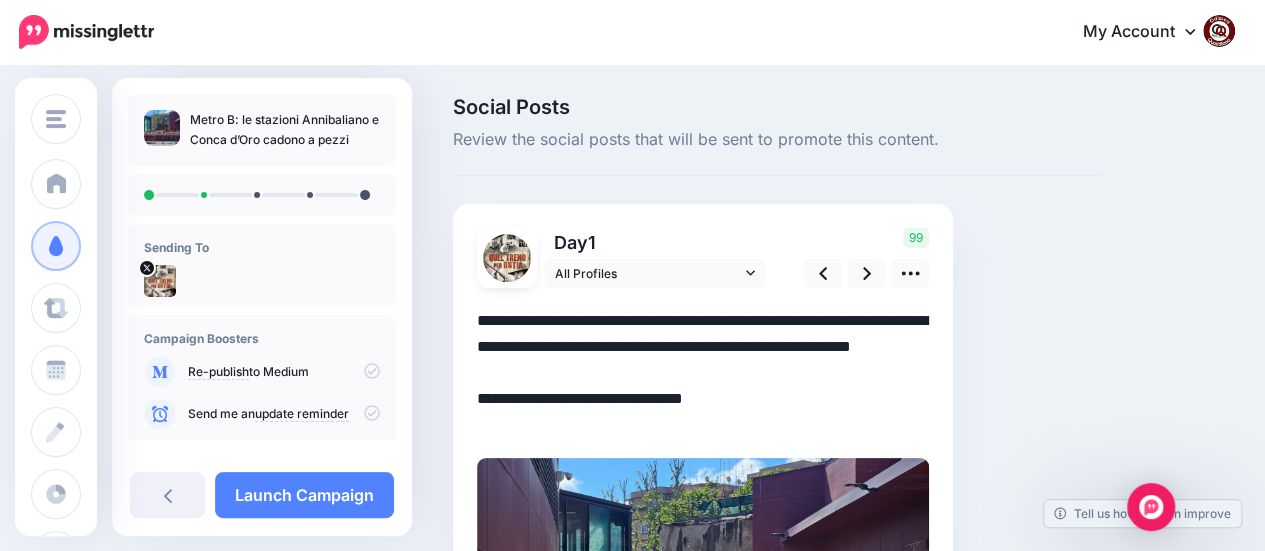 drag, startPoint x: 758, startPoint y: 425, endPoint x: 439, endPoint y: 323, distance: 334.91043 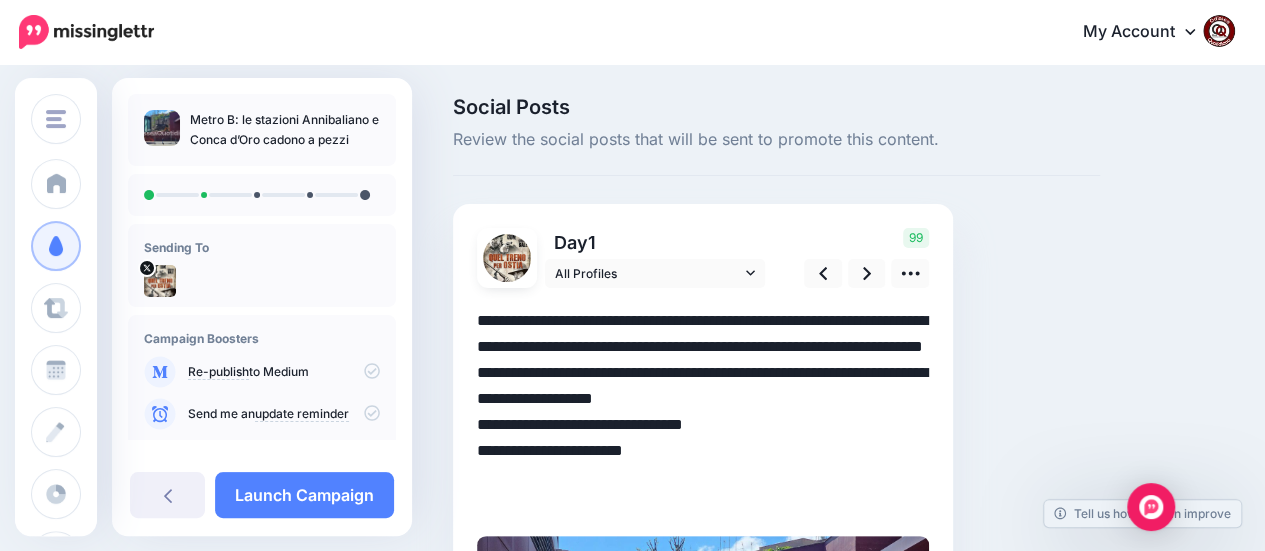 click on "**********" at bounding box center [703, 412] 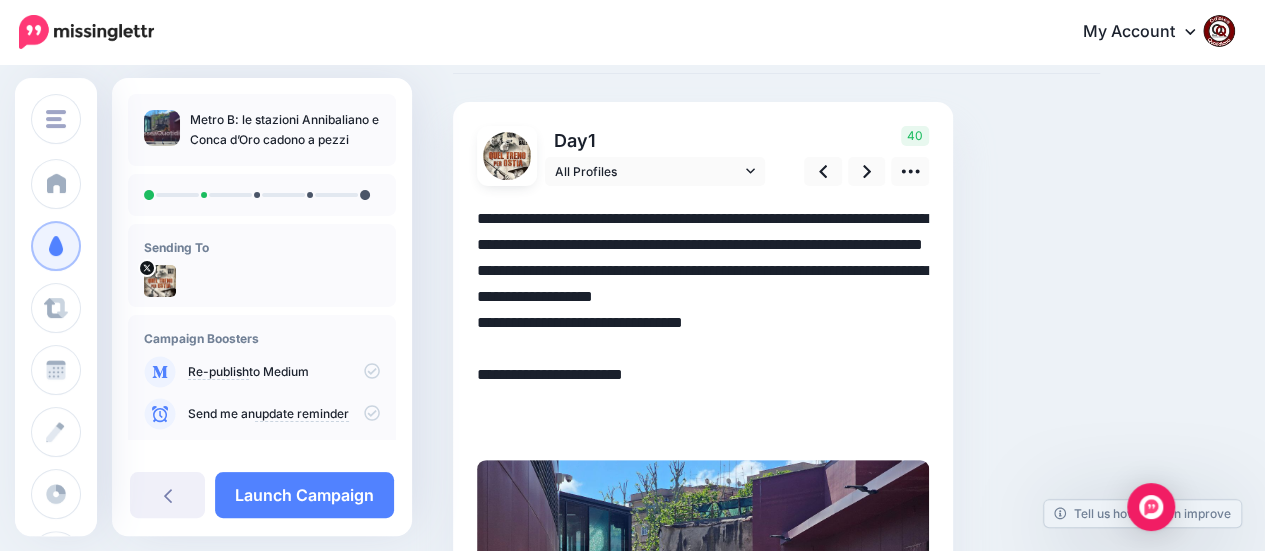 scroll, scrollTop: 0, scrollLeft: 0, axis: both 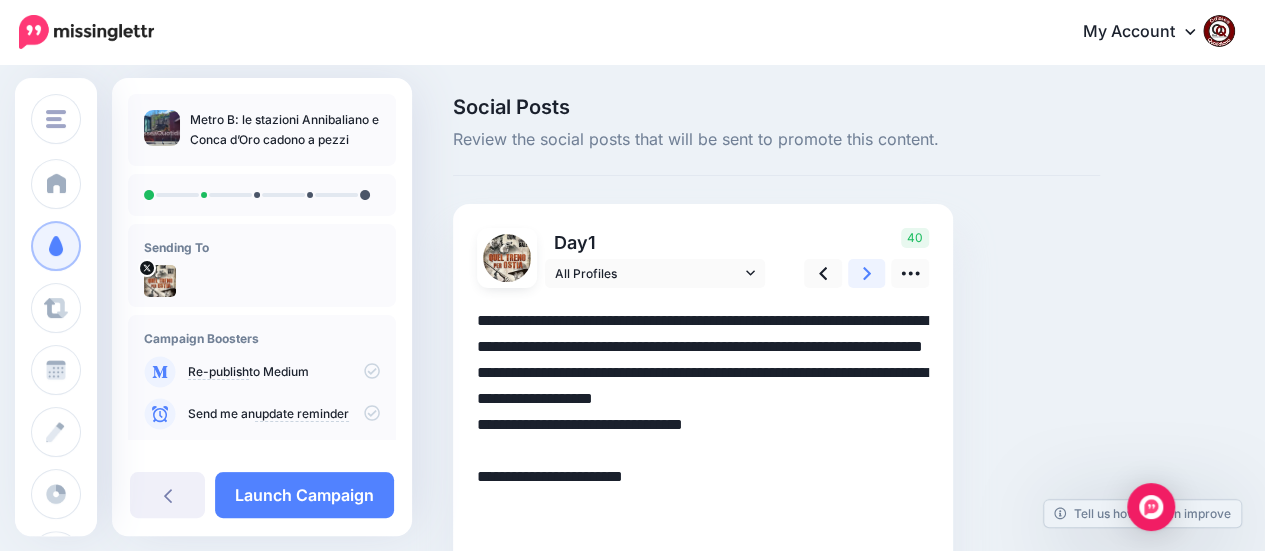 click 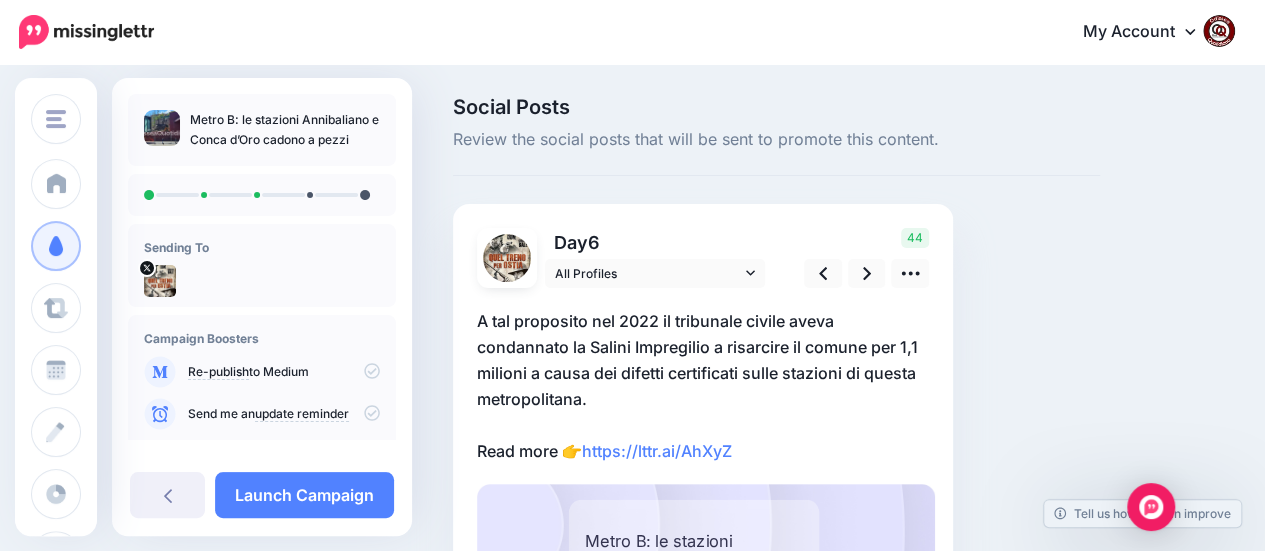 click on "A tal proposito nel 2022 il tribunale civile aveva condannato la Salini Impregilio a risarcire il comune per 1,1 milioni a causa dei difetti certificati sulle stazioni di questa metropolitana. Read more 👉  https://lttr.ai/AhXyZ" at bounding box center (703, 386) 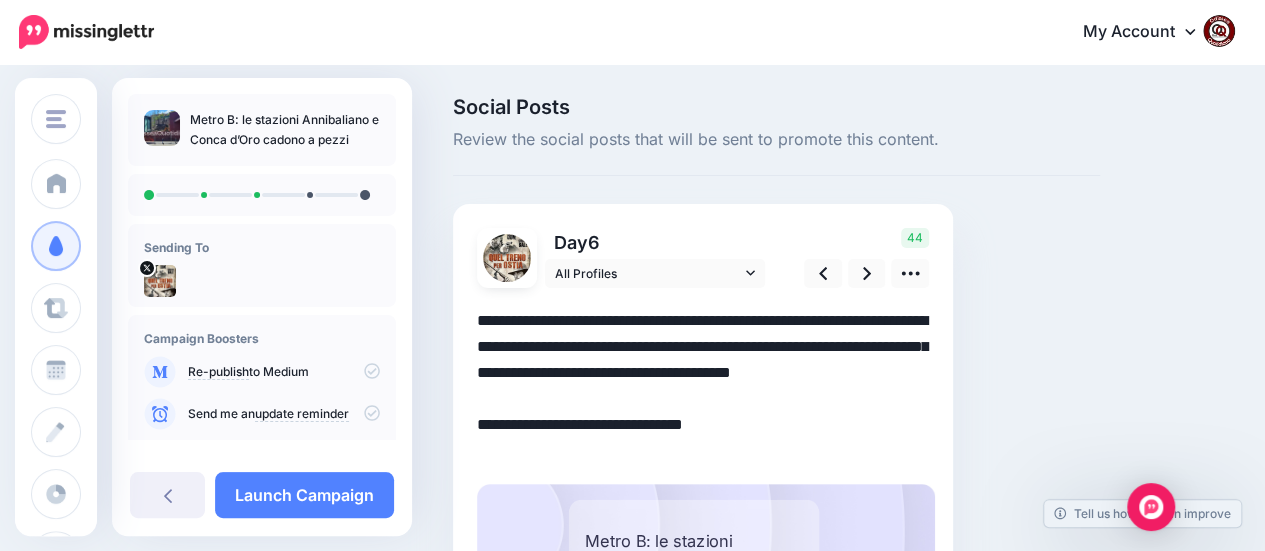 drag, startPoint x: 773, startPoint y: 451, endPoint x: 473, endPoint y: 313, distance: 330.2181 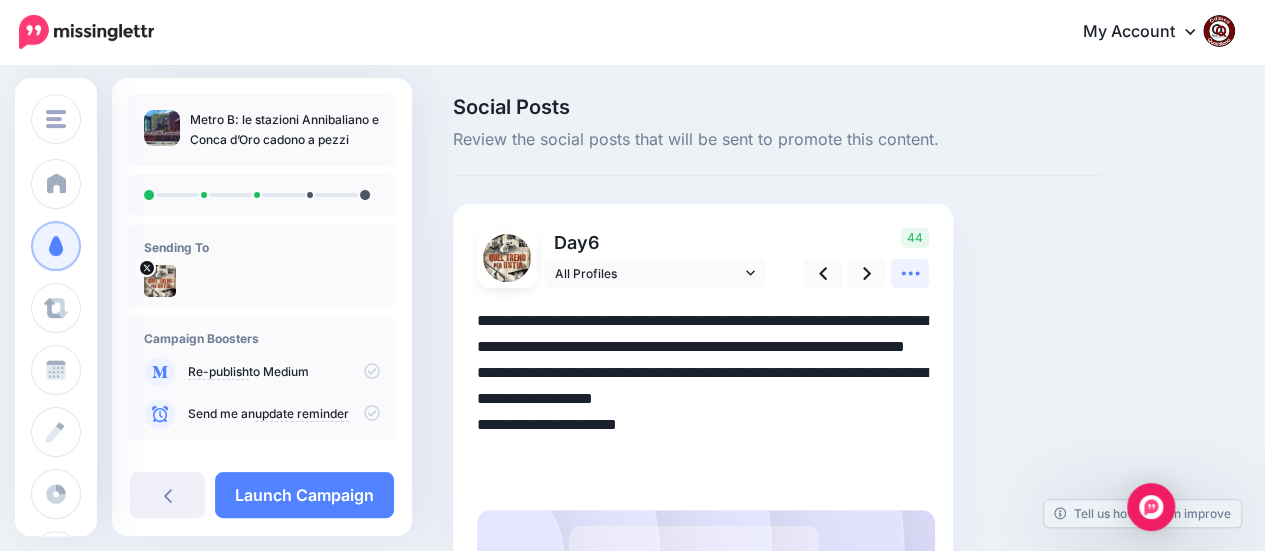 click 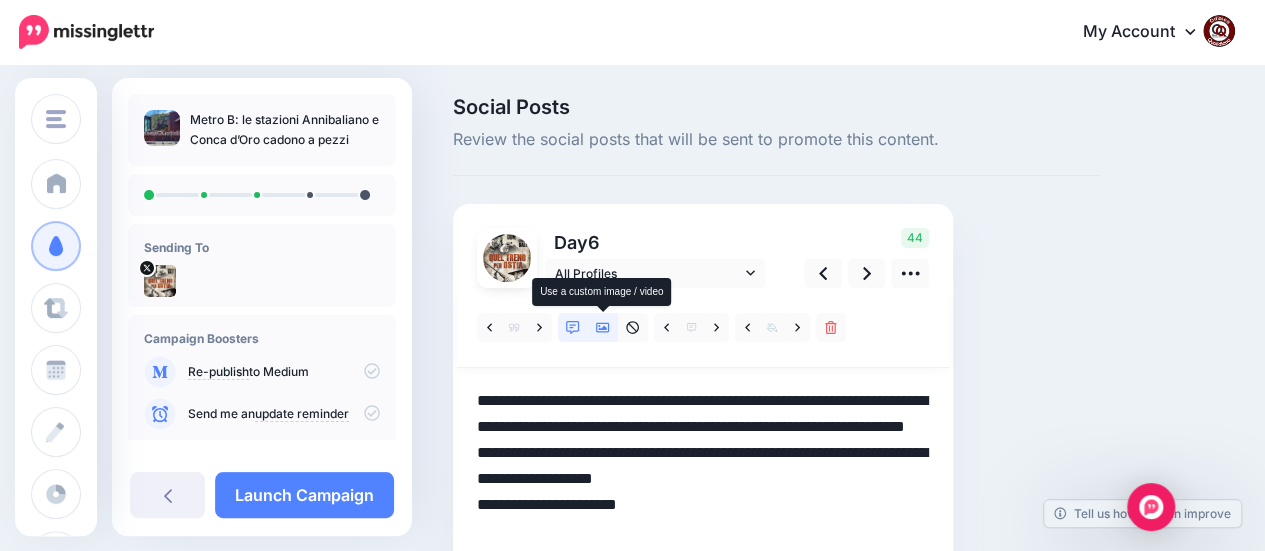 click 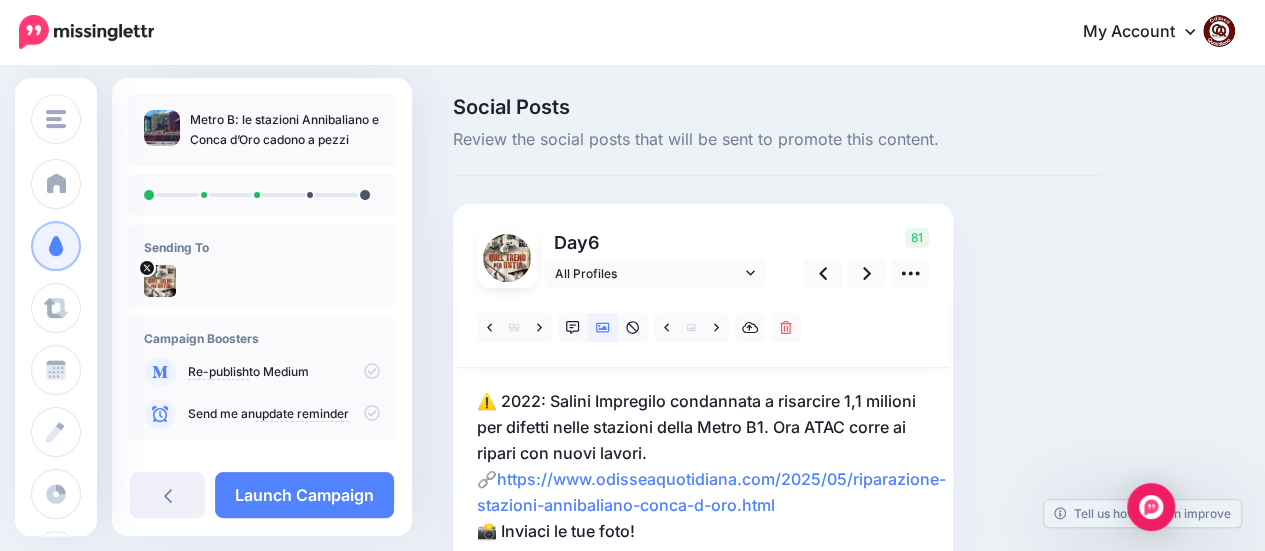 click on "⚠️ 2022: Salini Impregilo condannata a risarcire 1,1 milioni per difetti nelle stazioni della Metro B1. Ora ATAC corre ai ripari con nuovi lavori. 🔗  https://www.odisseaquotidiana.com/2025/05/riparazione-stazioni-annibaliano-conca-d-oro.html 📸 Inviaci le tue foto!" at bounding box center [703, 466] 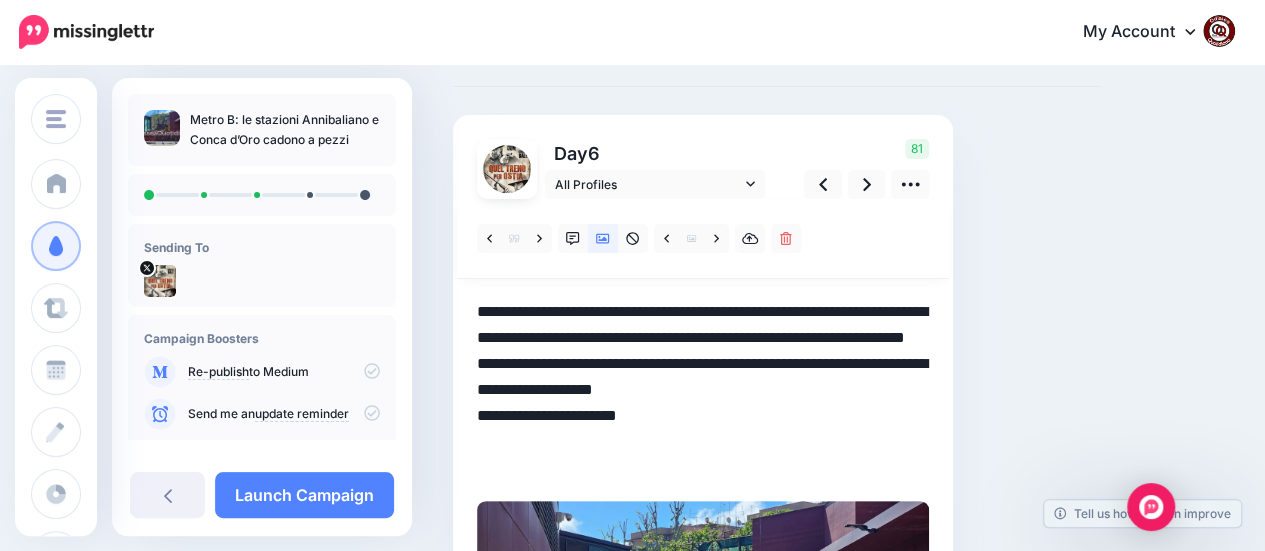 scroll, scrollTop: 115, scrollLeft: 0, axis: vertical 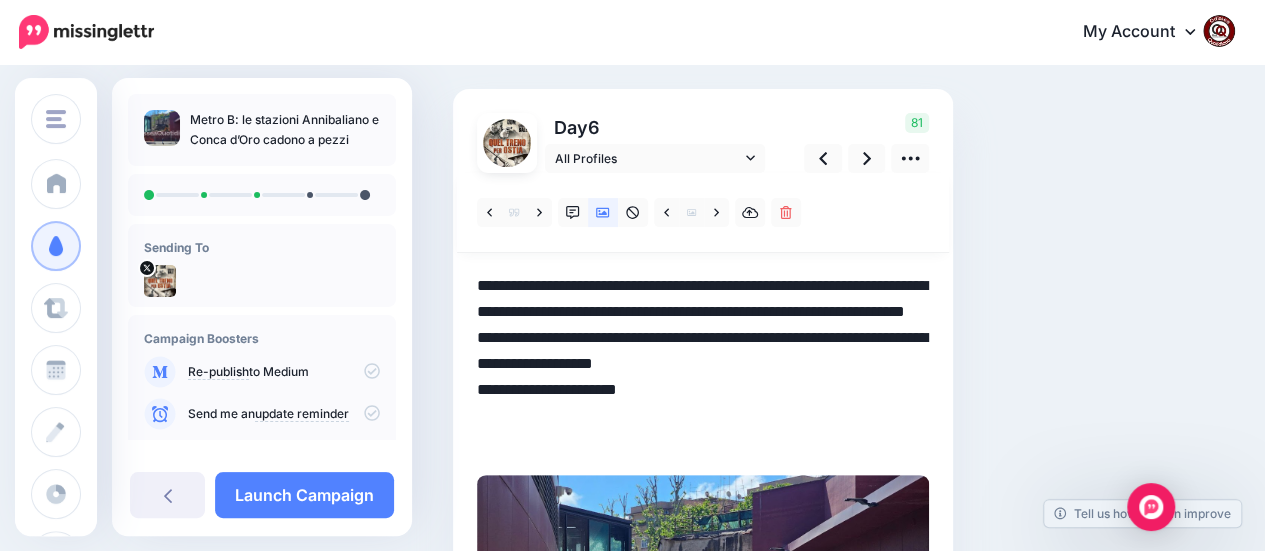click on "**********" at bounding box center [703, 364] 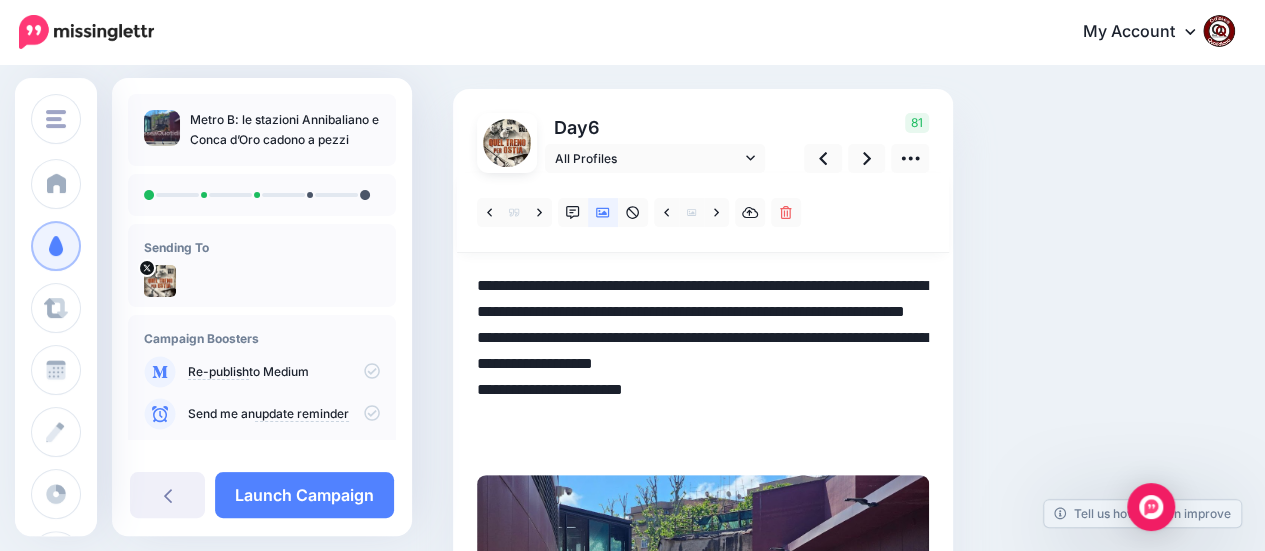paste on "**********" 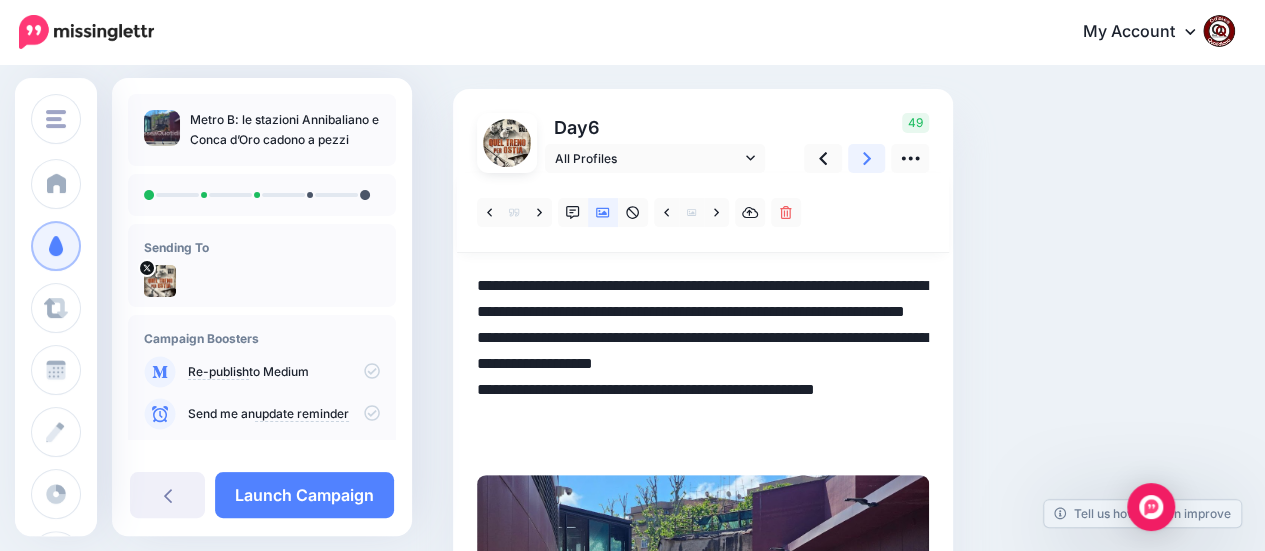 click 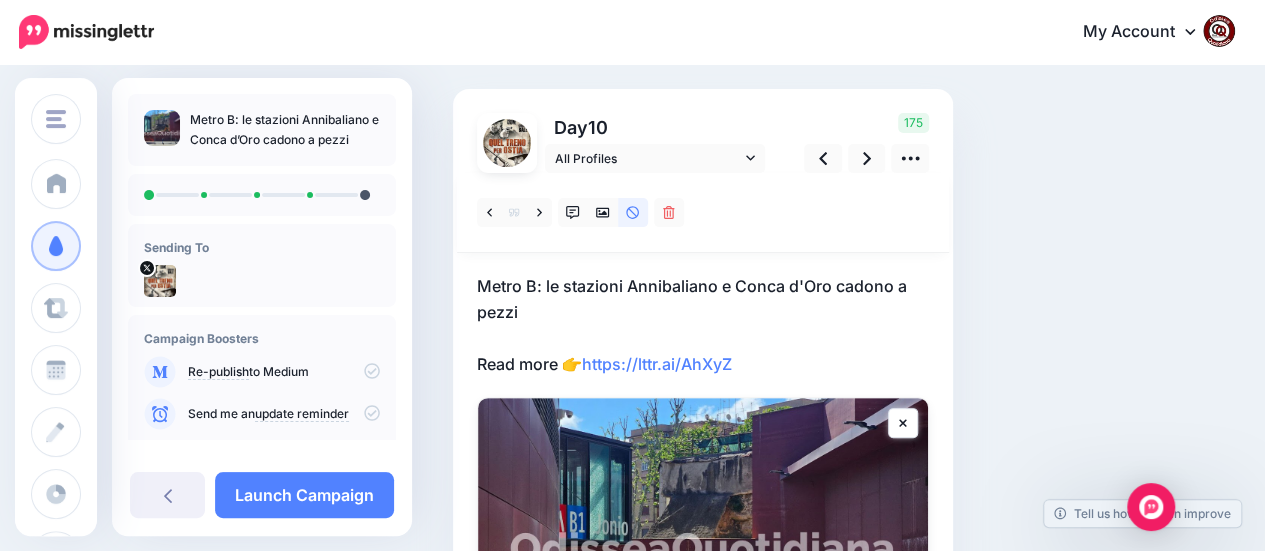 click on "Metro B: le stazioni Annibaliano e Conca d'Oro cadono a pezzi Read more 👉  https://lttr.ai/AhXyZ" at bounding box center [703, 325] 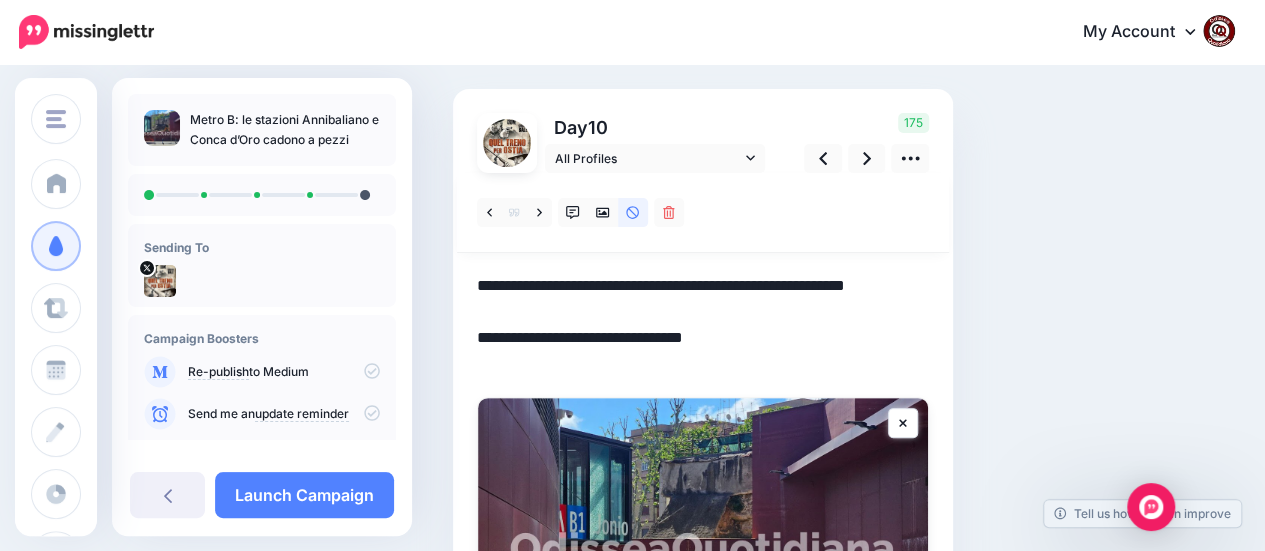 drag, startPoint x: 760, startPoint y: 359, endPoint x: 450, endPoint y: 276, distance: 320.919 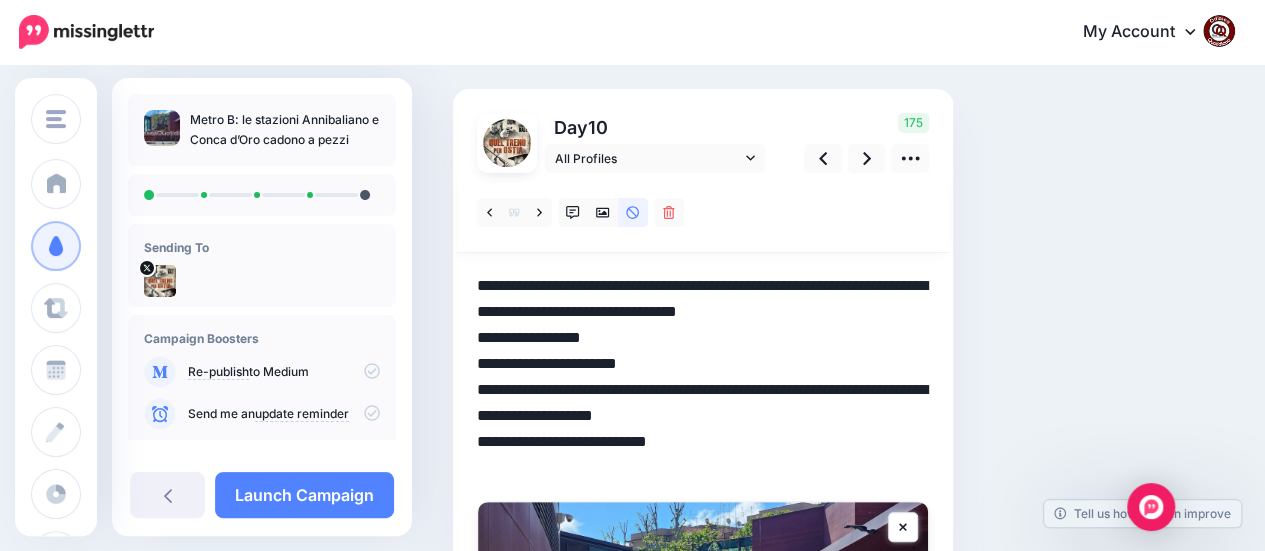 click on "**********" at bounding box center [703, 377] 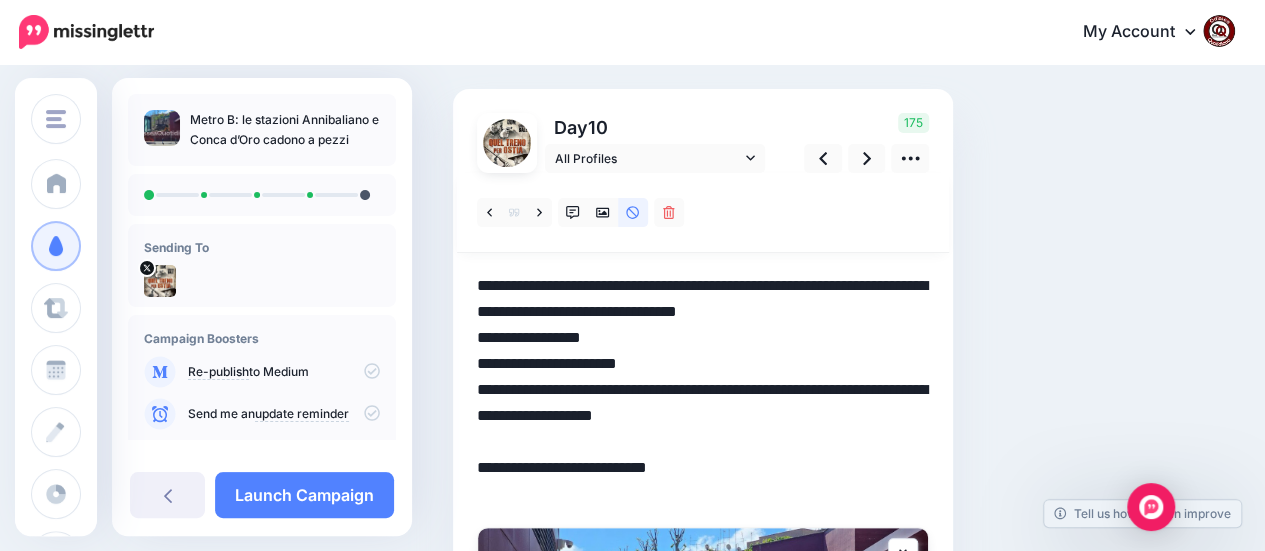 click on "**********" at bounding box center [703, 390] 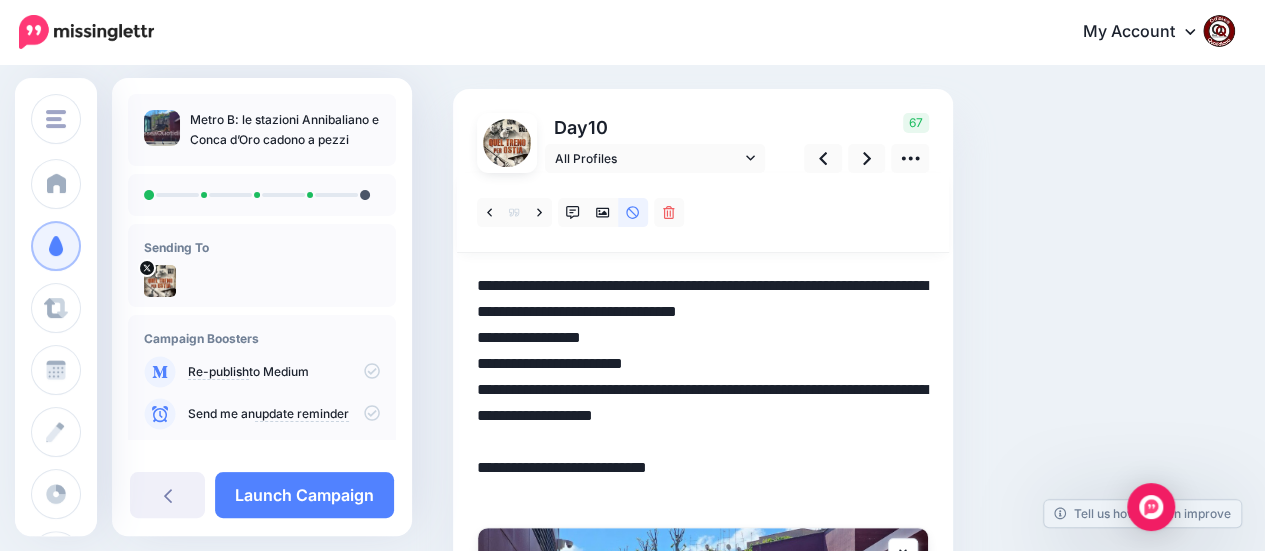 paste on "**********" 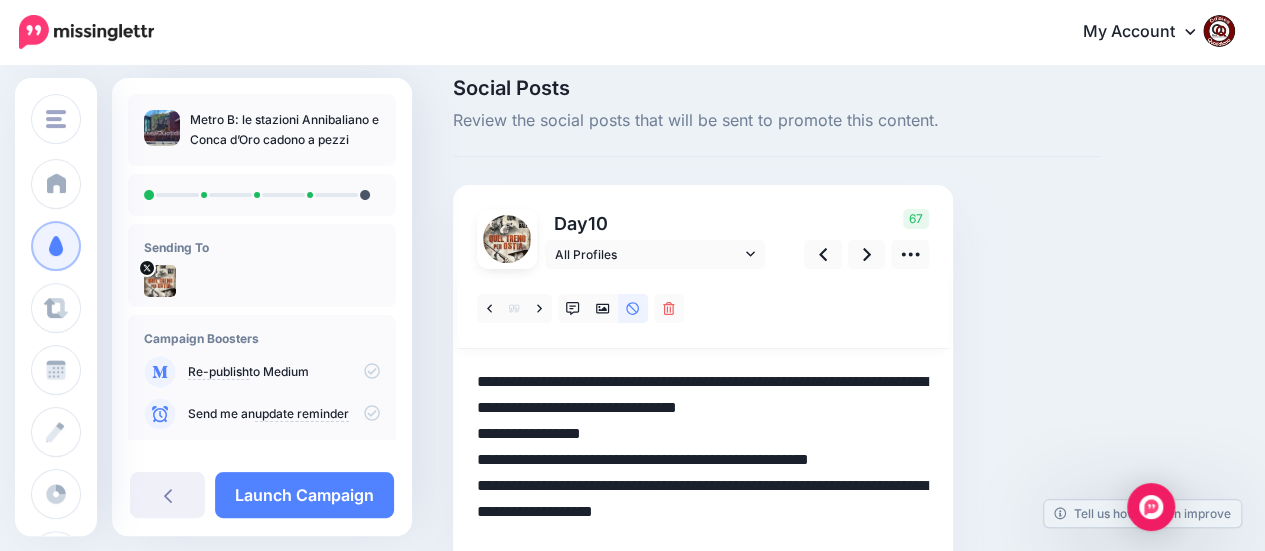 scroll, scrollTop: 17, scrollLeft: 0, axis: vertical 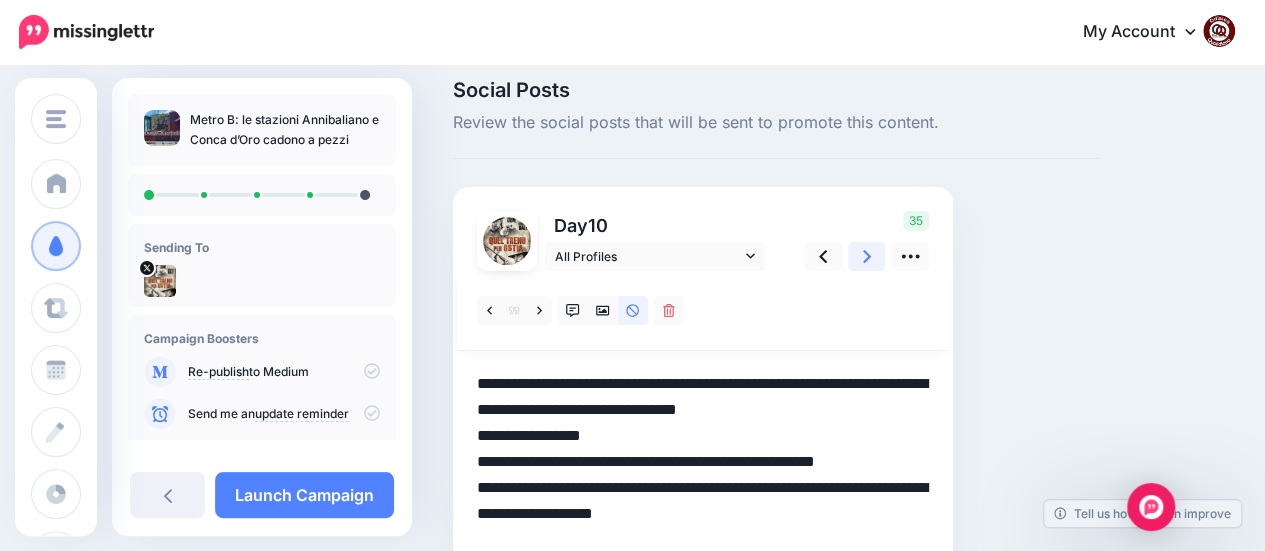 click 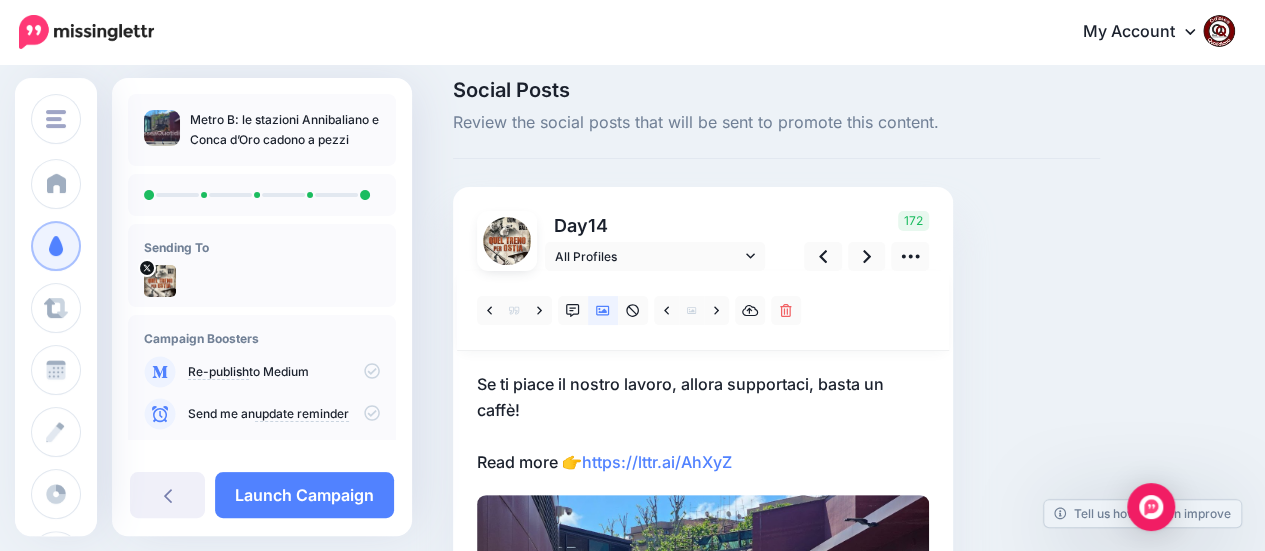 click on "Se ti piace il nostro lavoro, allora supportaci, basta un caffè! Read more 👉  https://lttr.ai/AhXyZ" at bounding box center (703, 423) 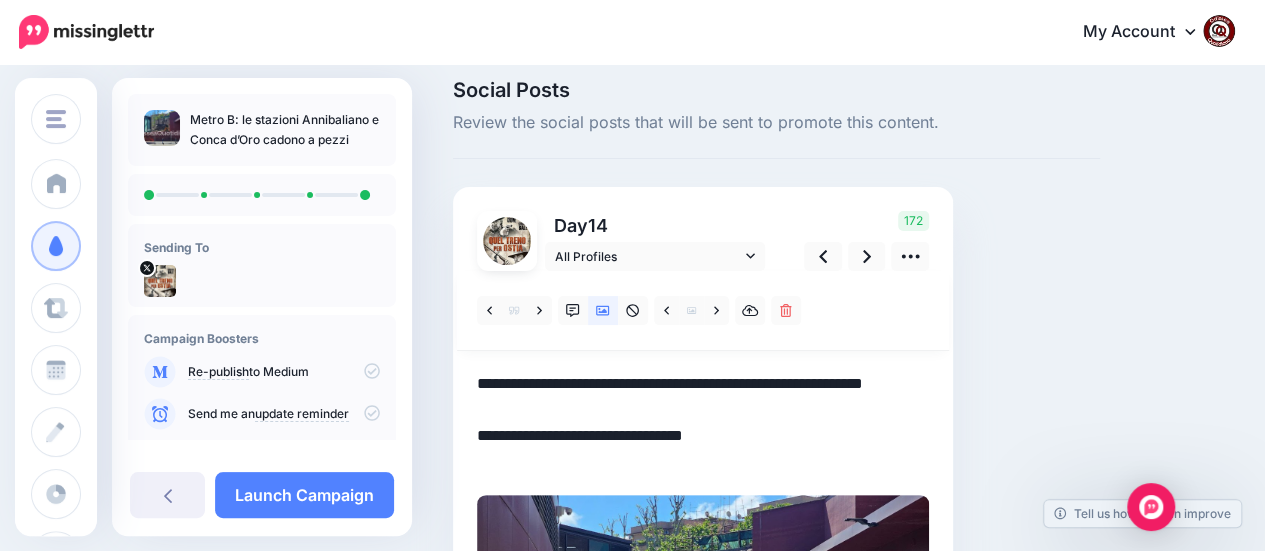 drag, startPoint x: 770, startPoint y: 465, endPoint x: 472, endPoint y: 391, distance: 307.05048 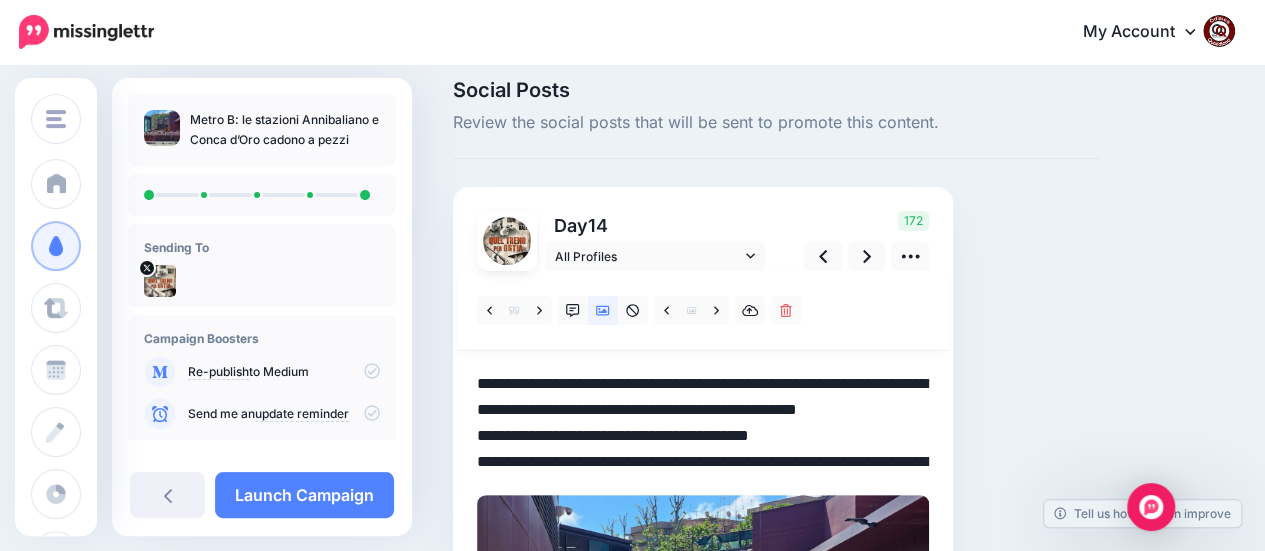 scroll, scrollTop: 41, scrollLeft: 0, axis: vertical 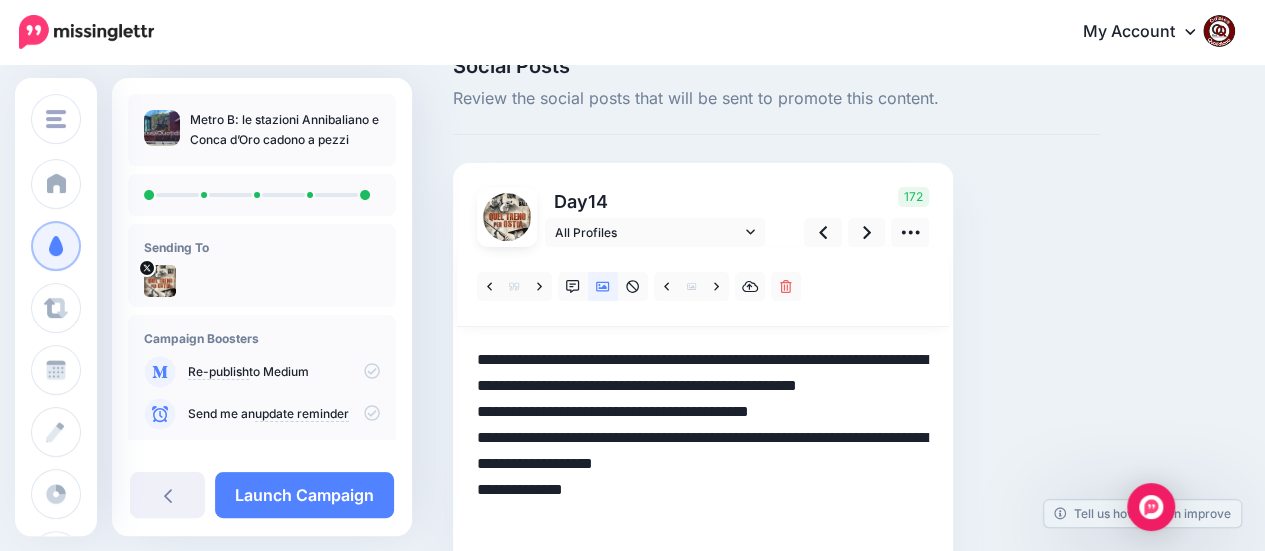 click on "**********" at bounding box center [703, 451] 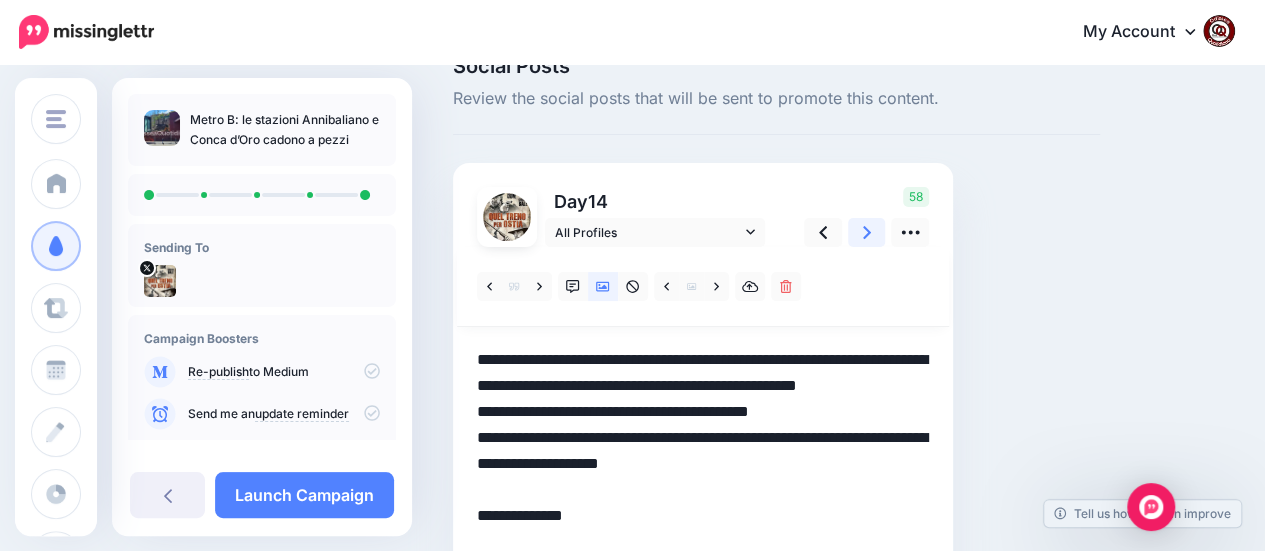 type on "**********" 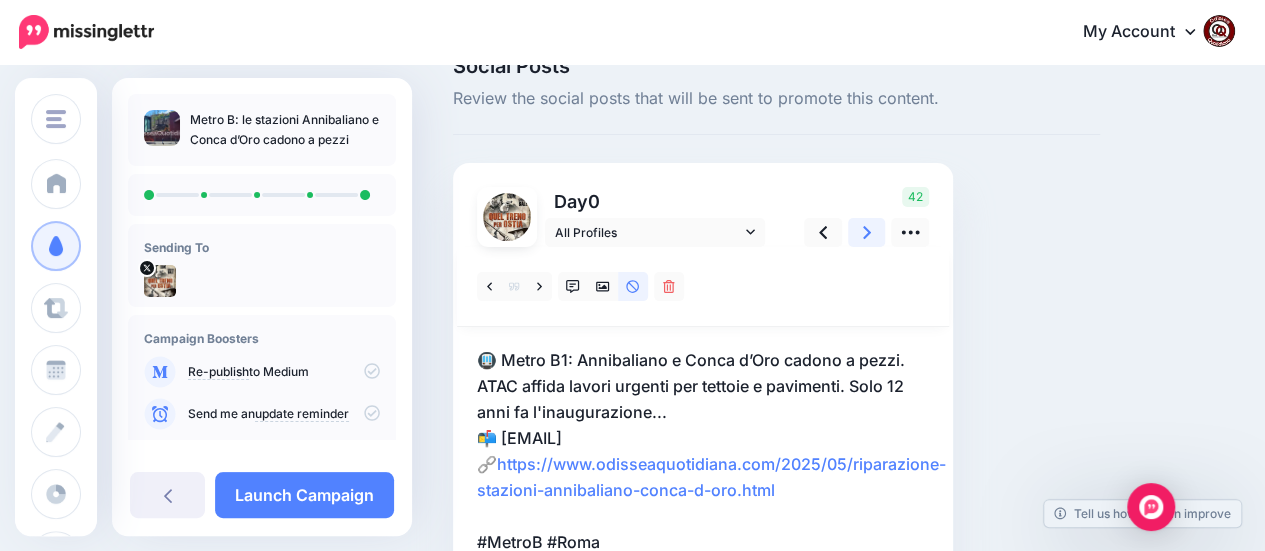 click at bounding box center [867, 232] 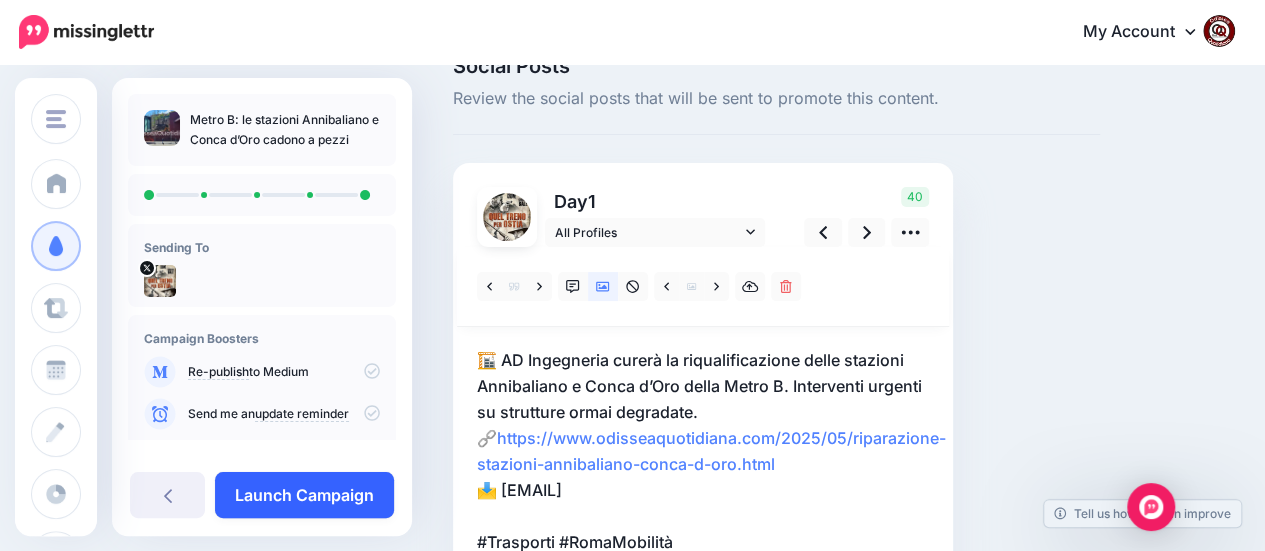 click on "Launch Campaign" at bounding box center (304, 495) 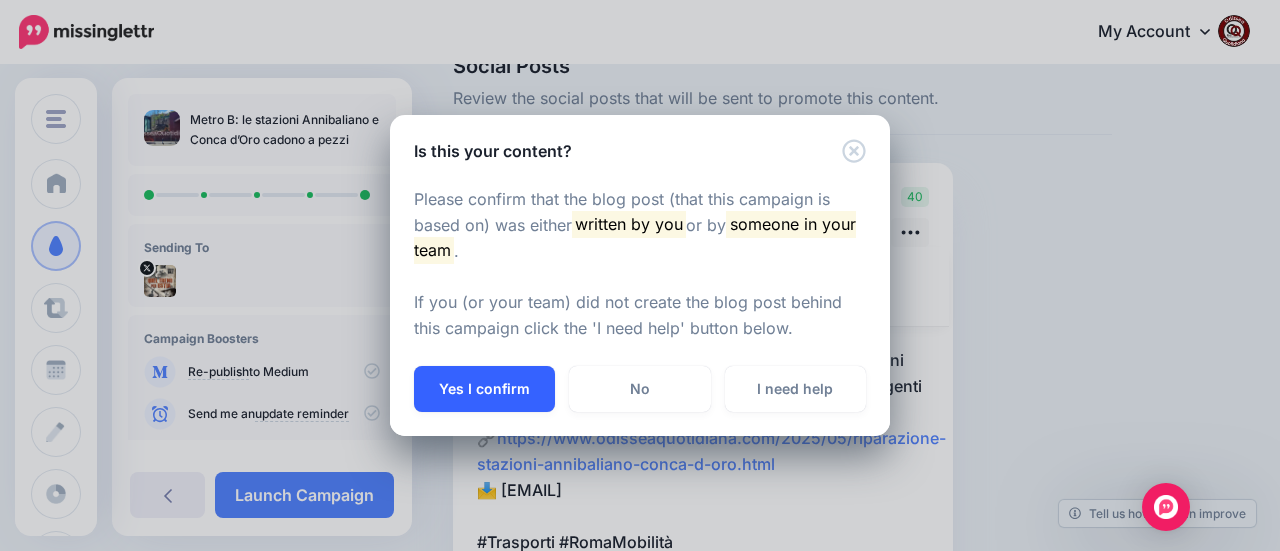 click on "Yes I confirm" at bounding box center [484, 389] 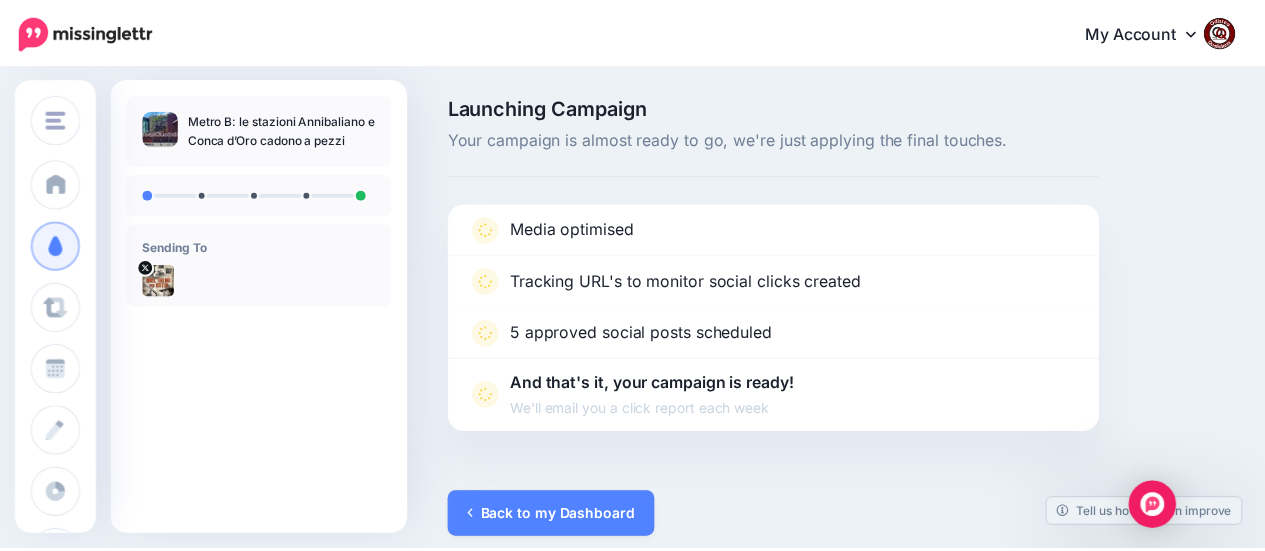 scroll, scrollTop: 0, scrollLeft: 0, axis: both 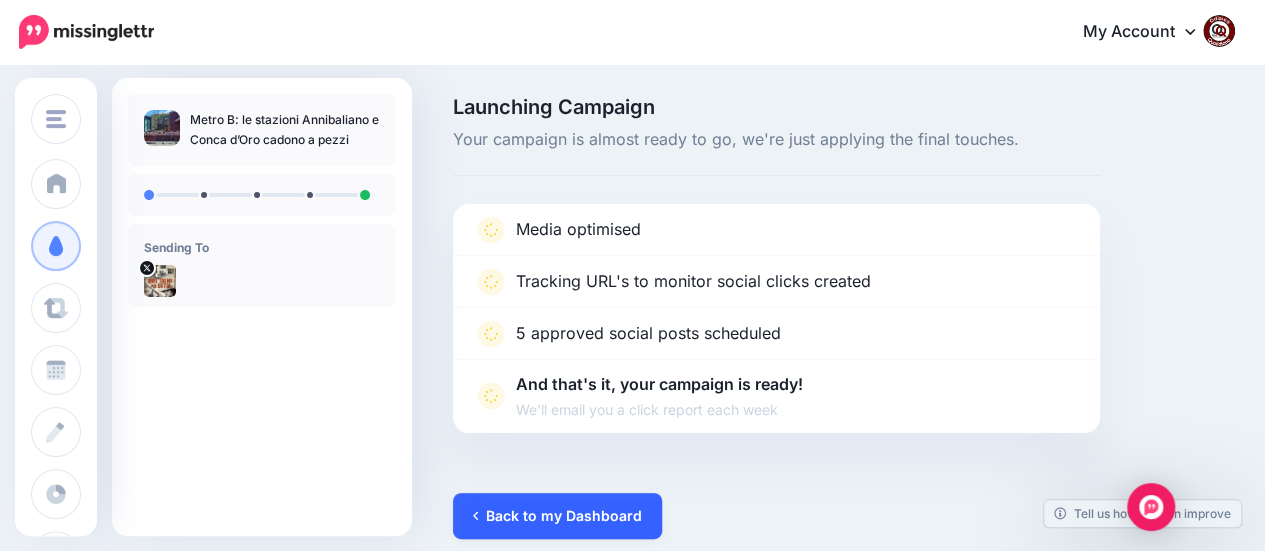 click on "Back to my Dashboard" at bounding box center (557, 516) 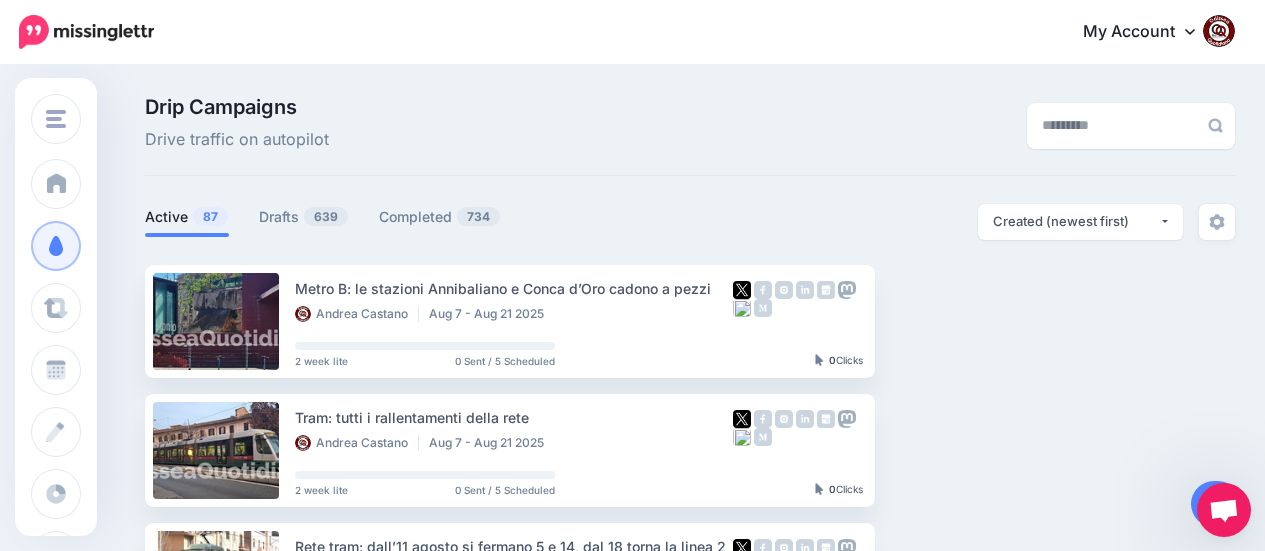 scroll, scrollTop: 0, scrollLeft: 0, axis: both 